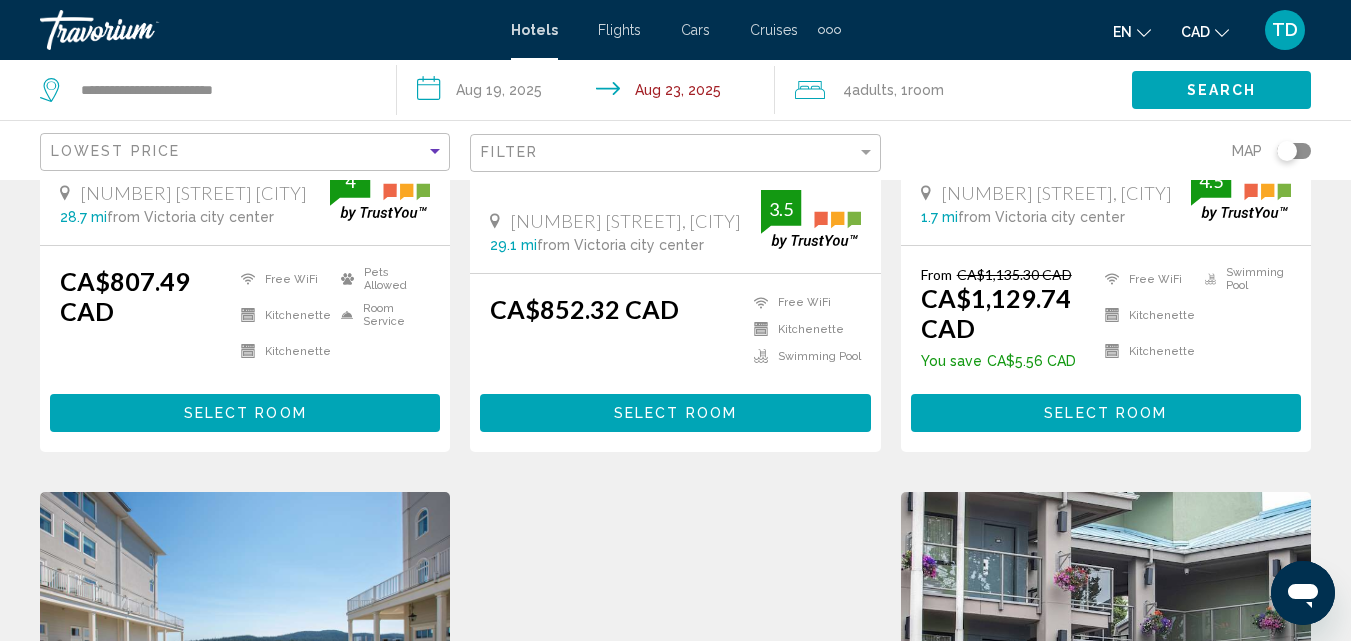 scroll, scrollTop: 0, scrollLeft: 0, axis: both 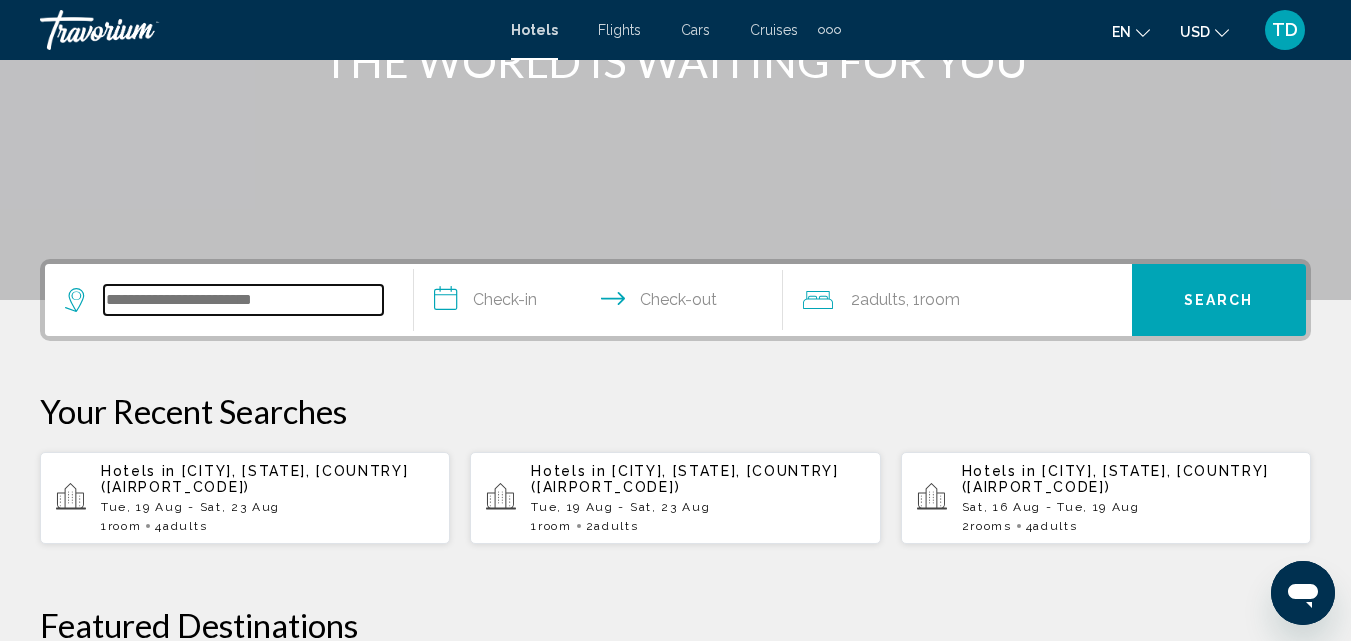 click at bounding box center (243, 300) 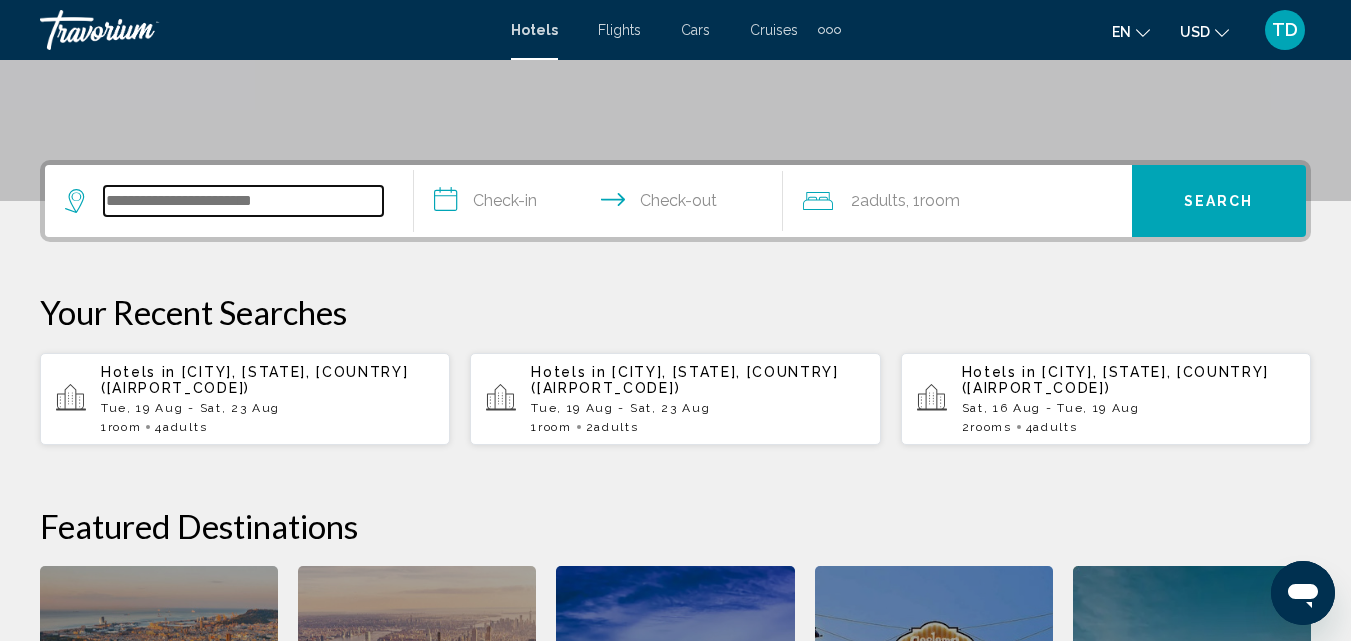 scroll, scrollTop: 494, scrollLeft: 0, axis: vertical 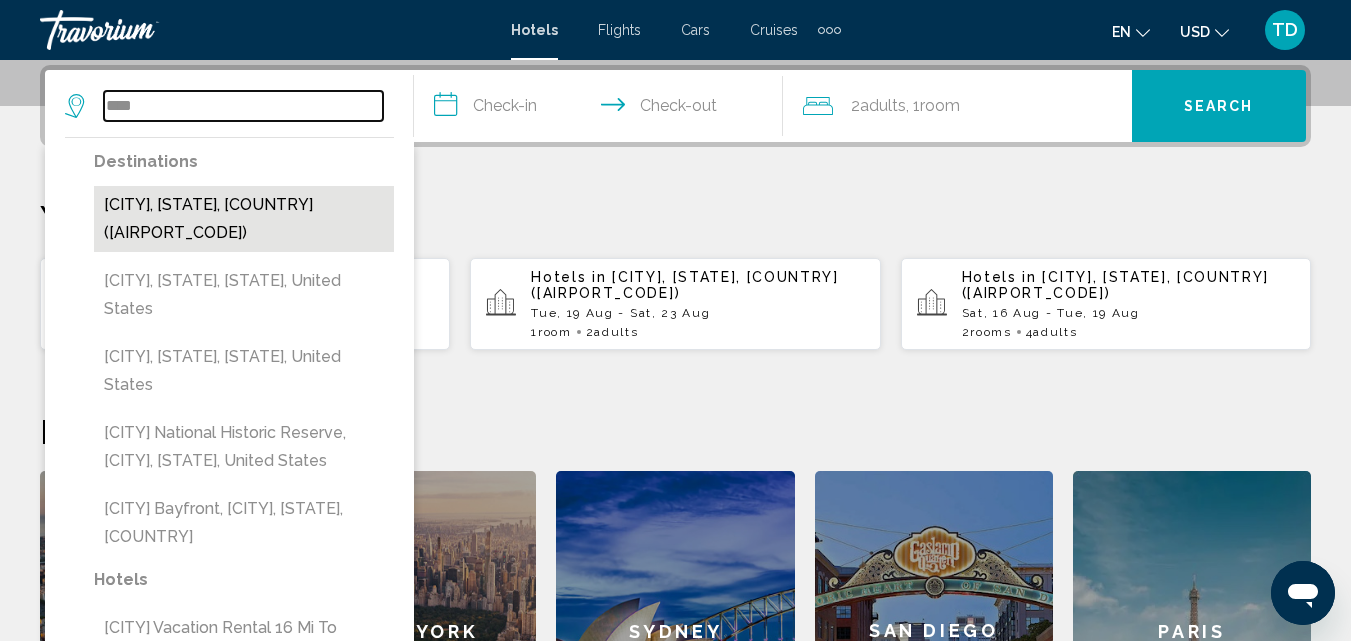 type on "****" 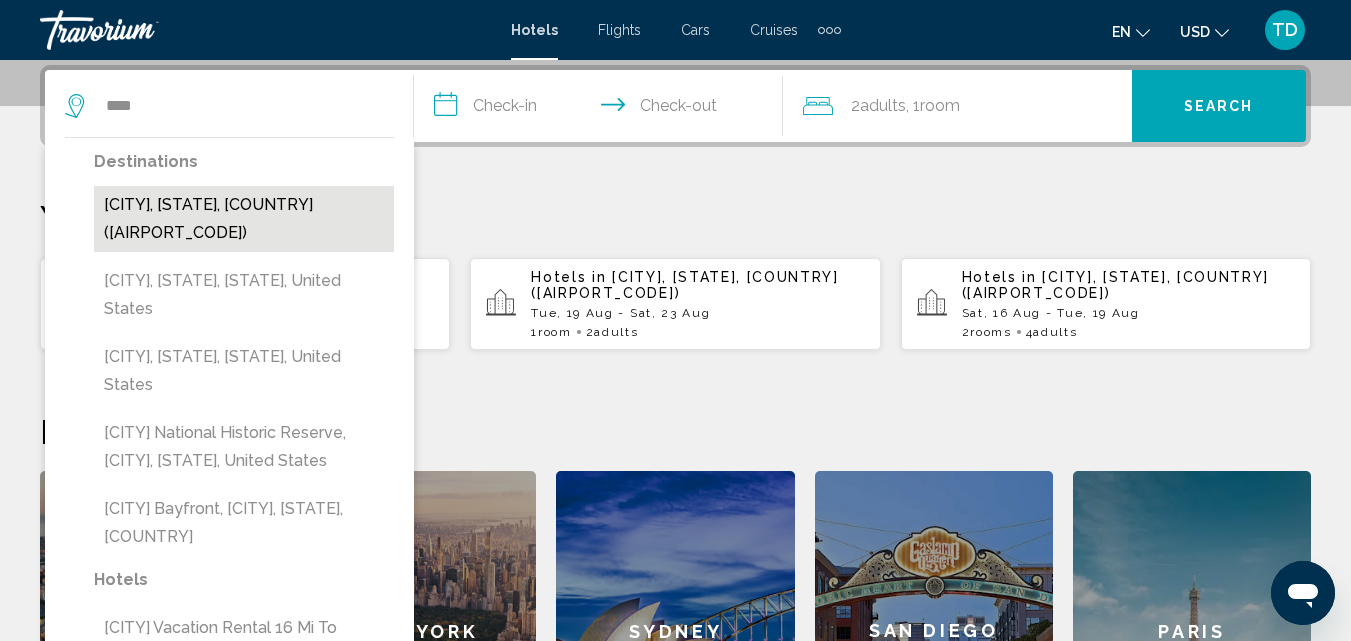 click on "Vancouver, BC, Canada (YVR)" at bounding box center (244, 219) 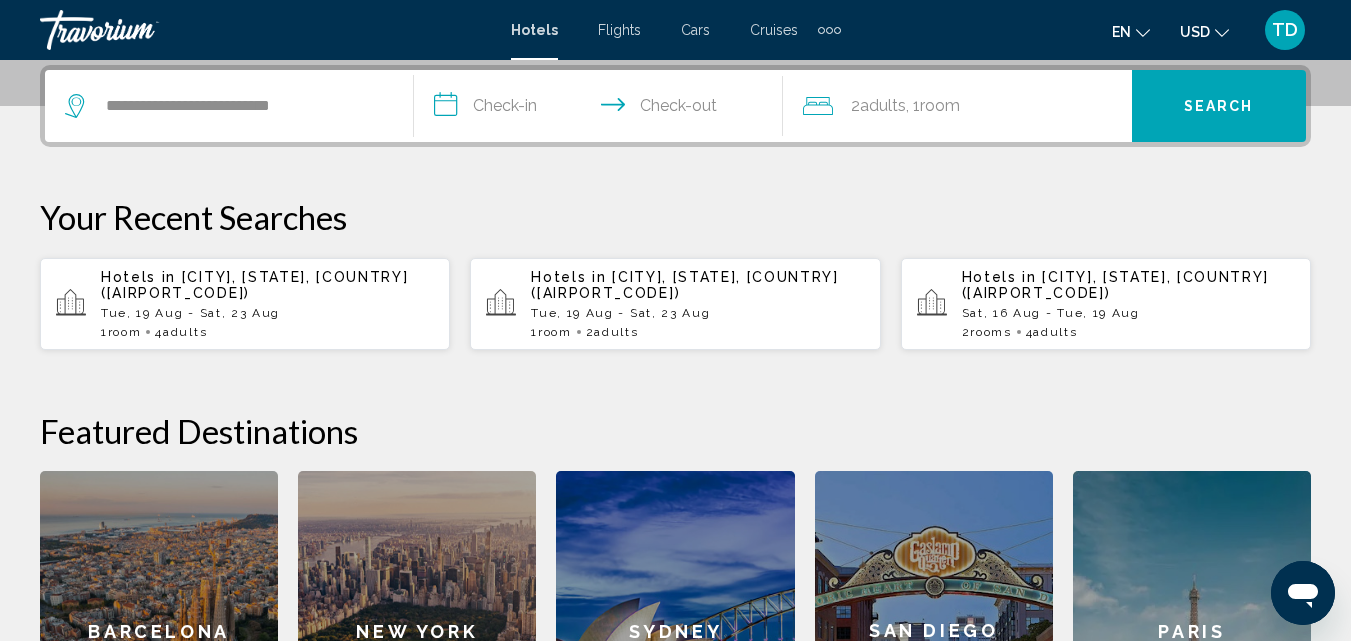 click on "**********" at bounding box center (602, 109) 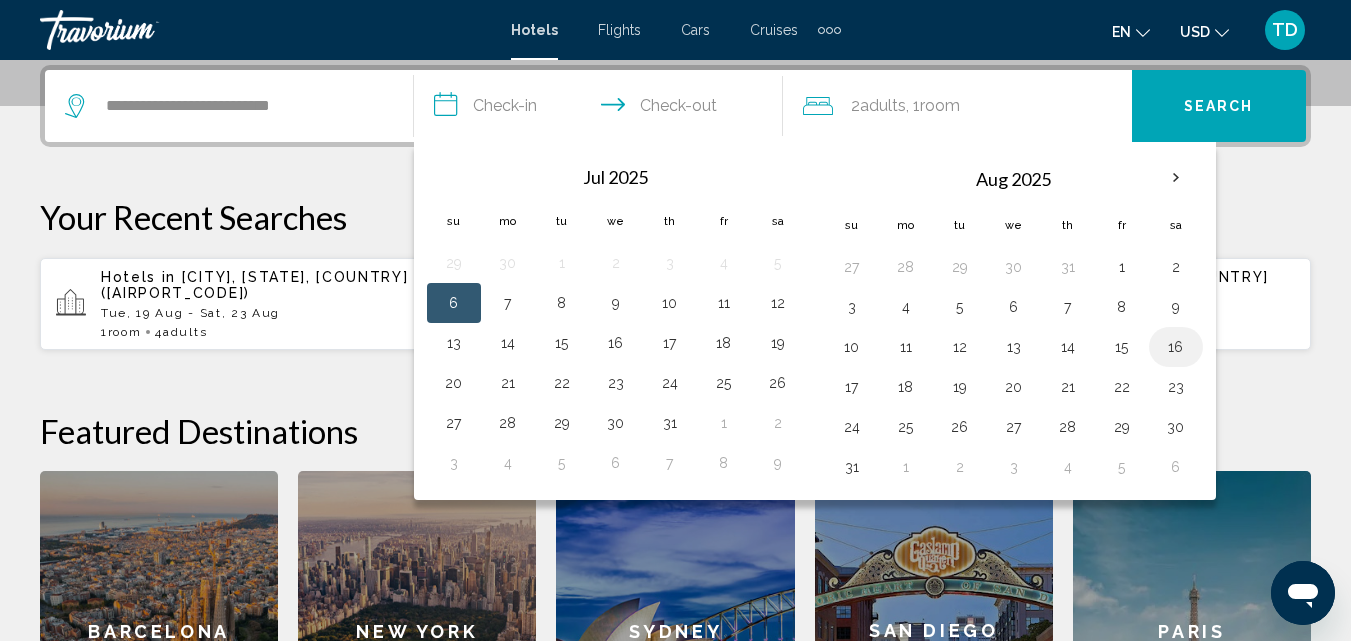 click on "16" at bounding box center (1176, 347) 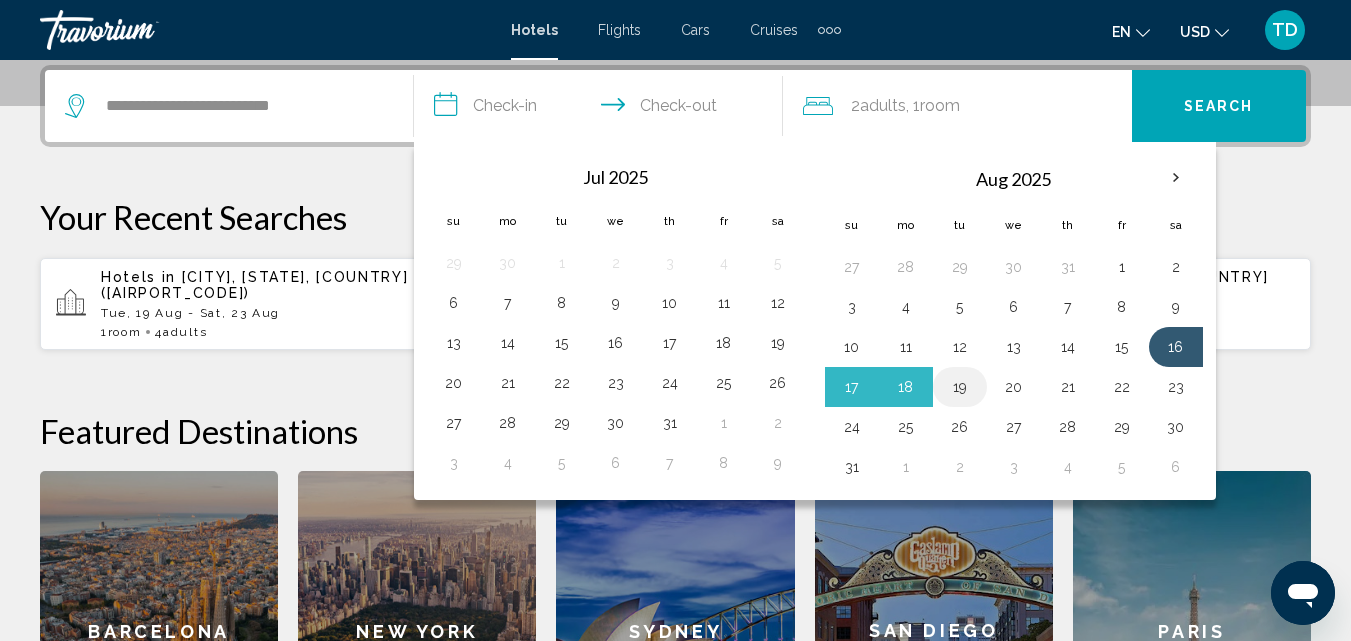 click on "19" at bounding box center [960, 387] 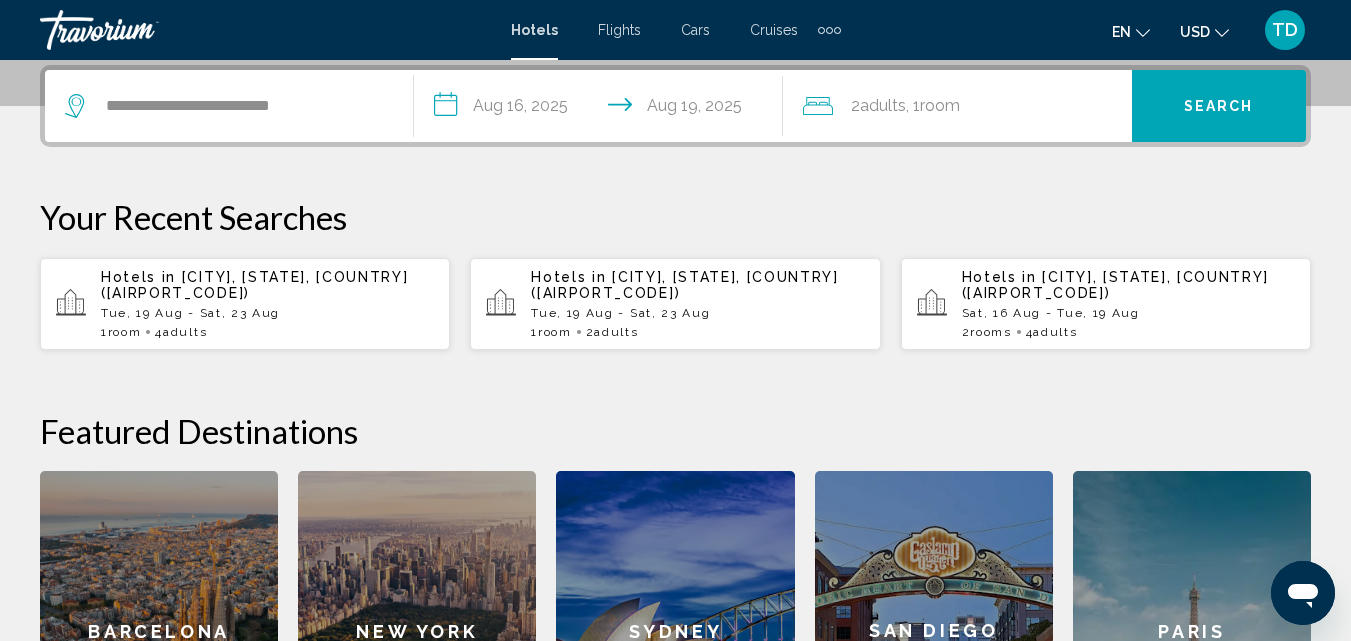 click on "Room" at bounding box center [940, 105] 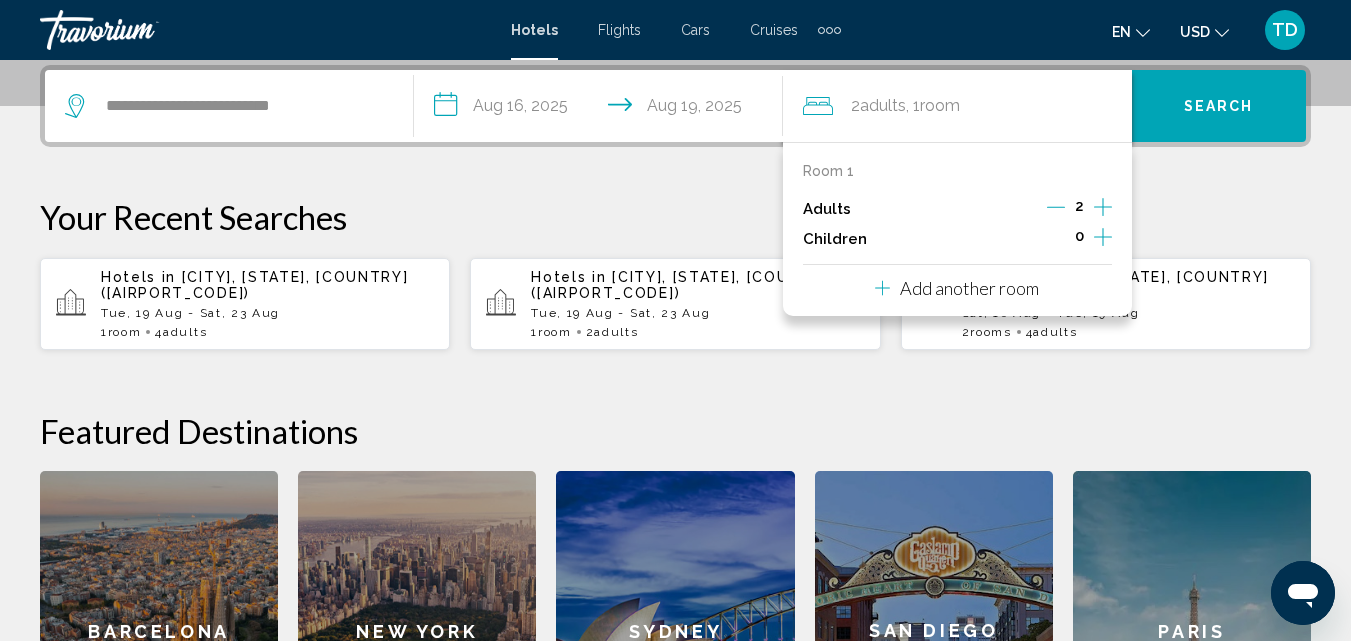 click at bounding box center (1103, 207) 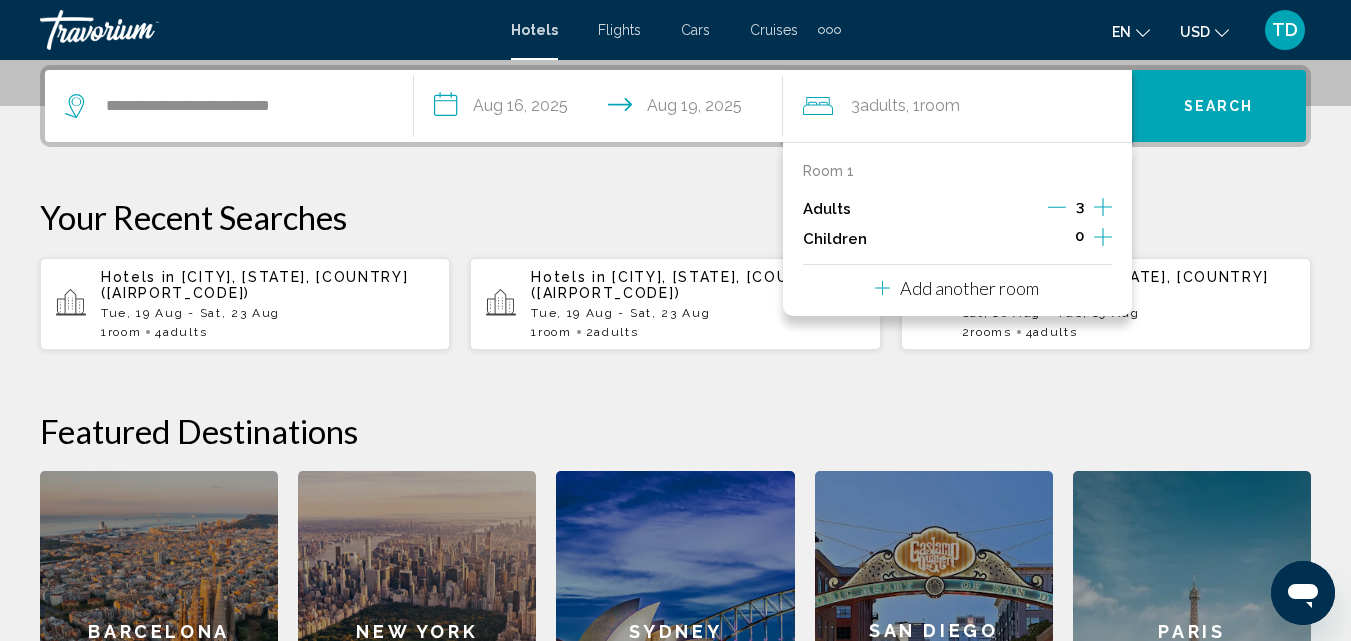 click at bounding box center (1103, 207) 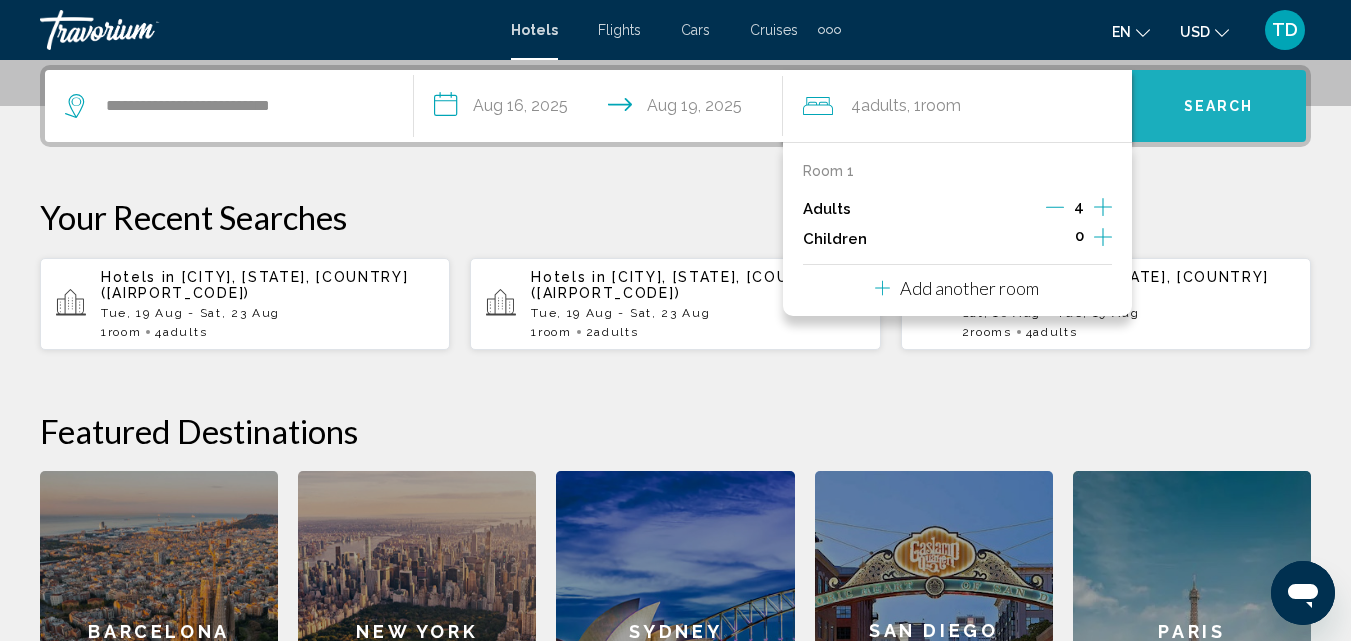 click on "Search" at bounding box center (1219, 107) 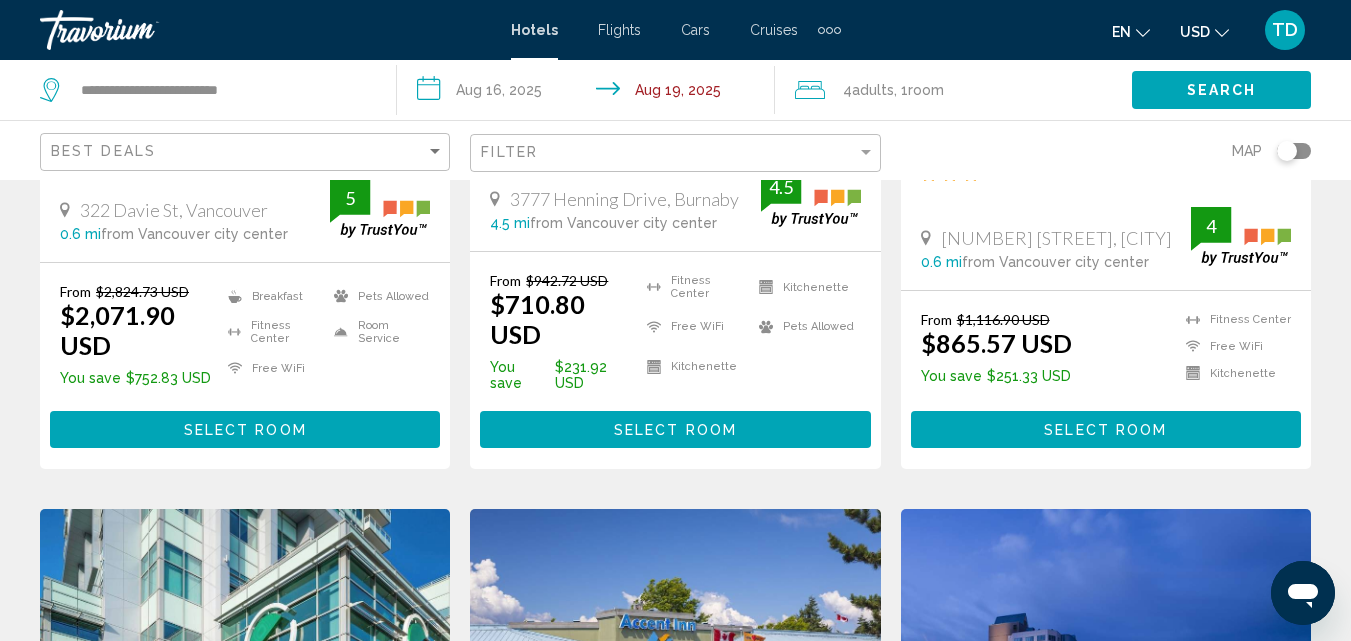 scroll, scrollTop: 0, scrollLeft: 0, axis: both 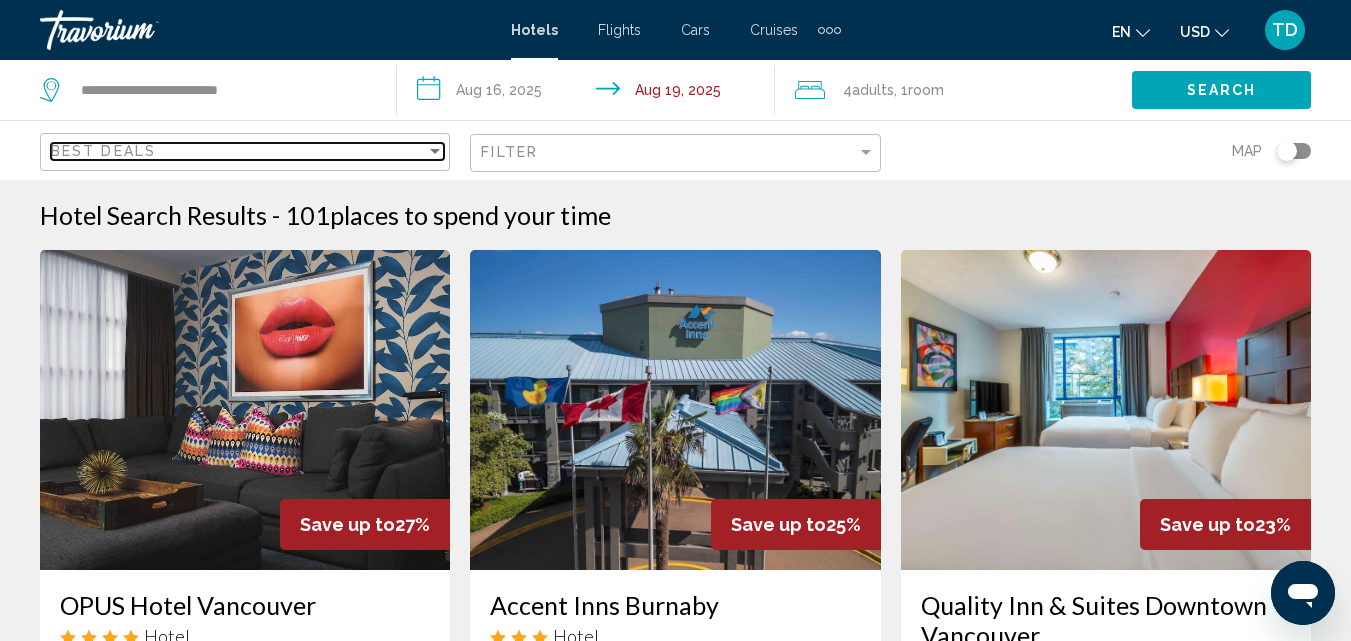 click at bounding box center [435, 151] 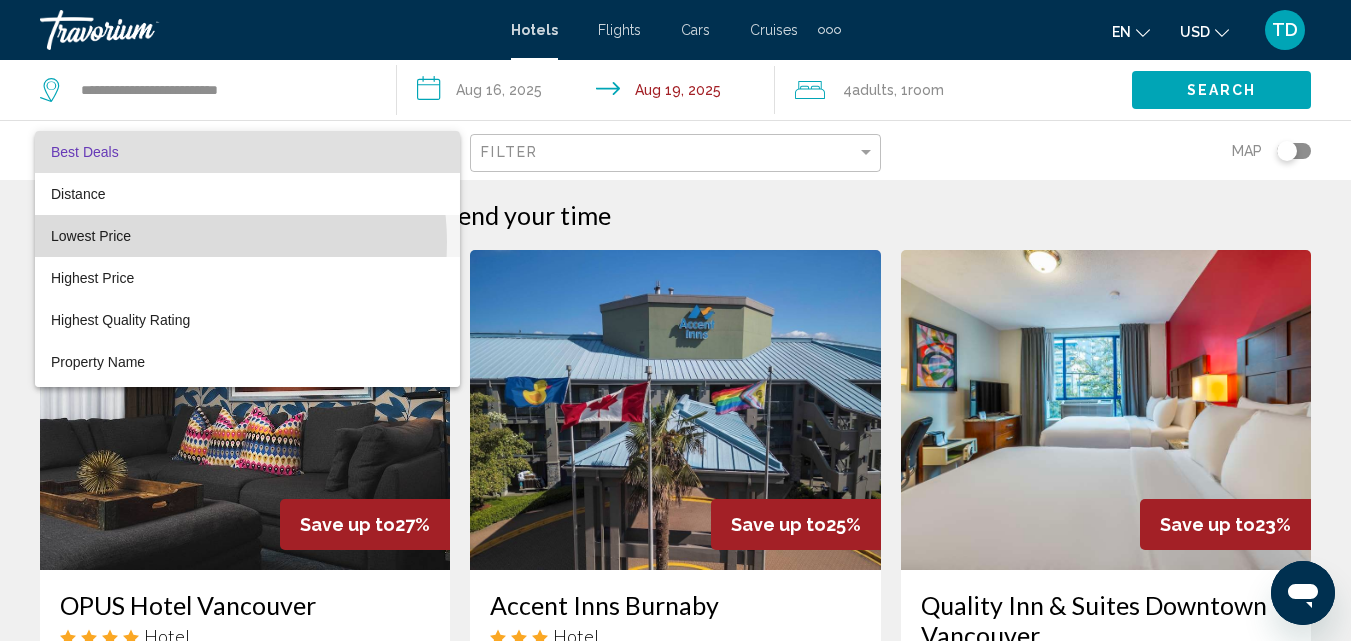 click on "Lowest Price" at bounding box center [247, 236] 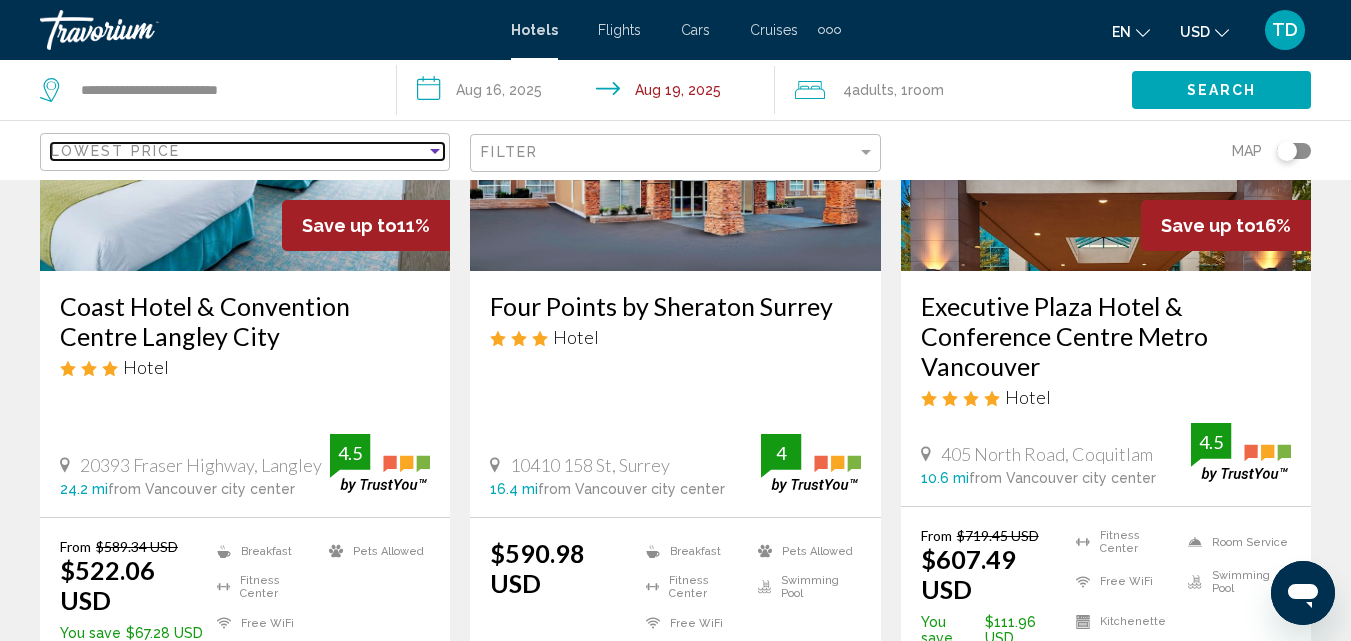 scroll, scrollTop: 300, scrollLeft: 0, axis: vertical 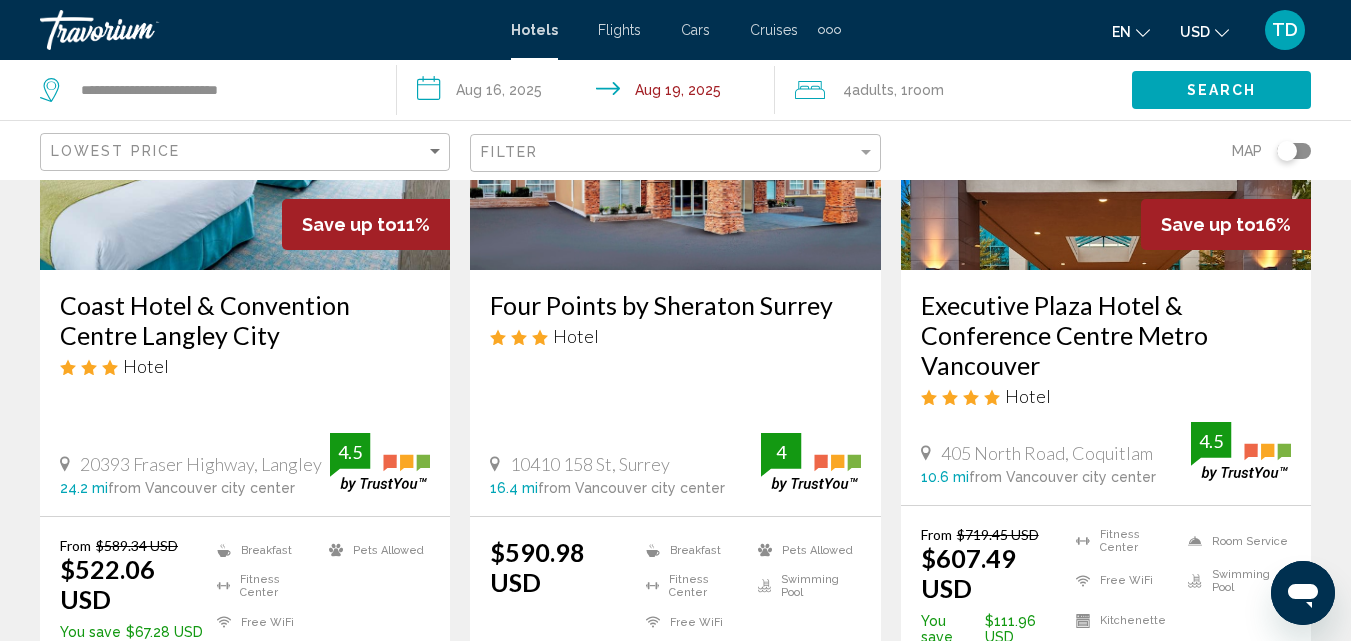 click at bounding box center (1222, 33) 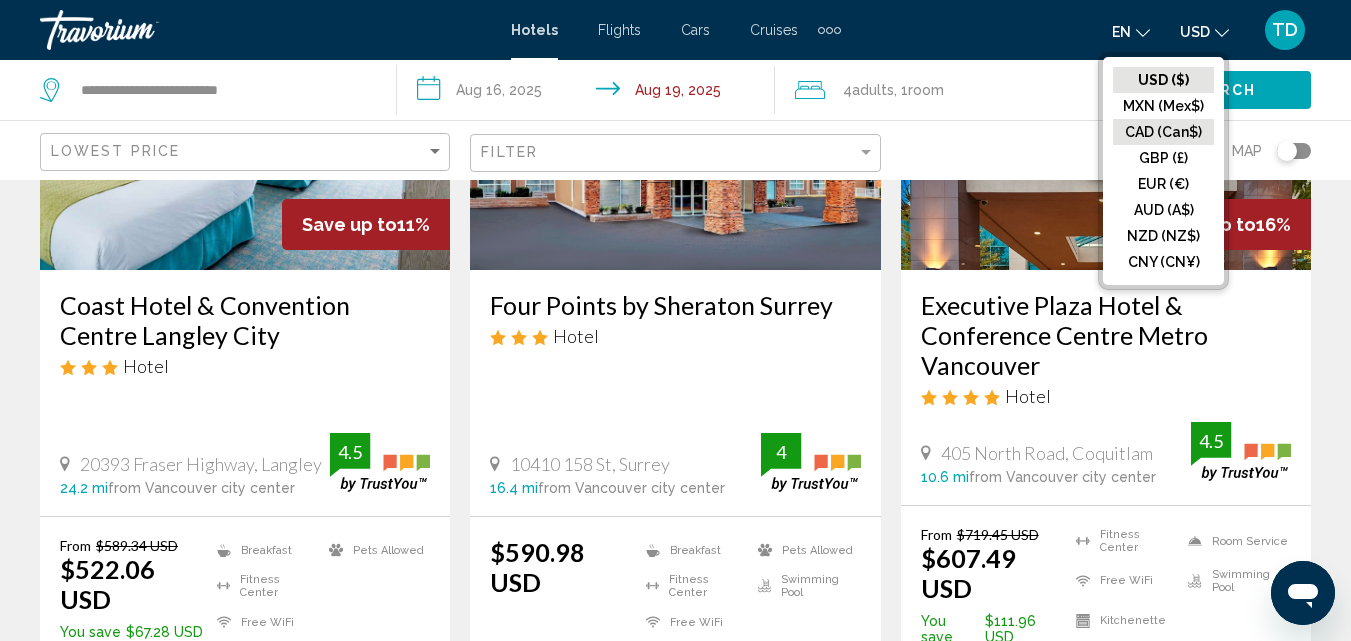 click on "CAD (Can$)" at bounding box center [1163, 80] 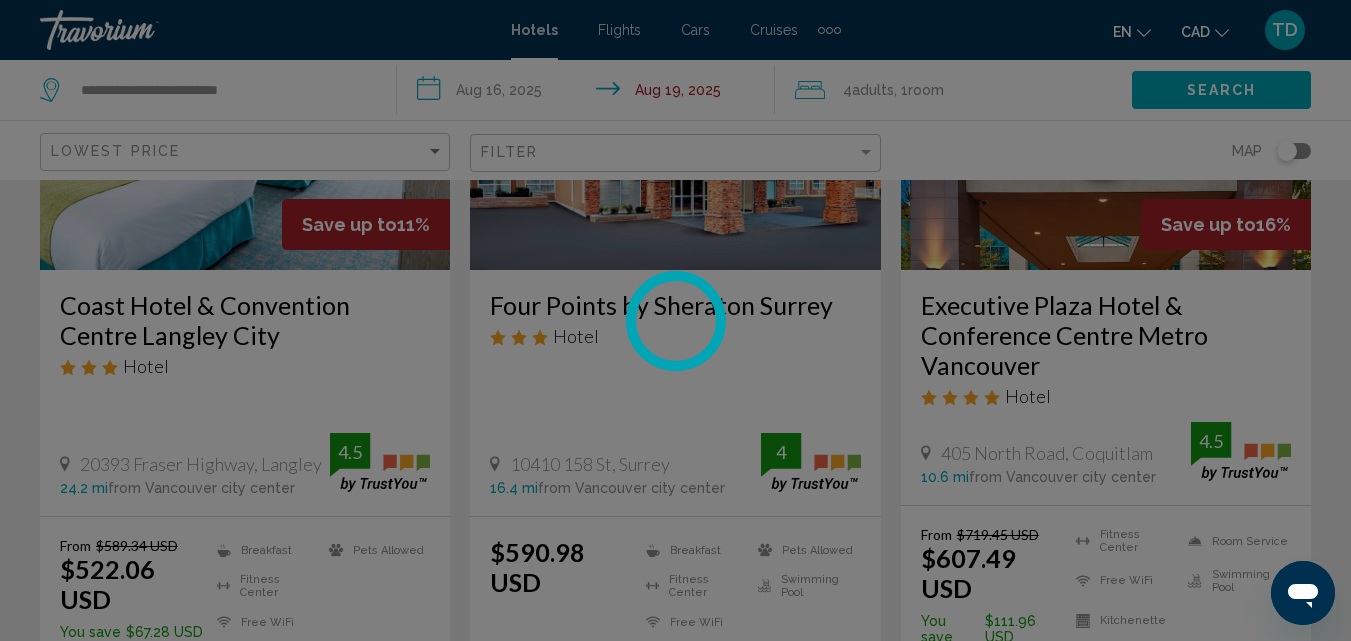 scroll, scrollTop: 16, scrollLeft: 0, axis: vertical 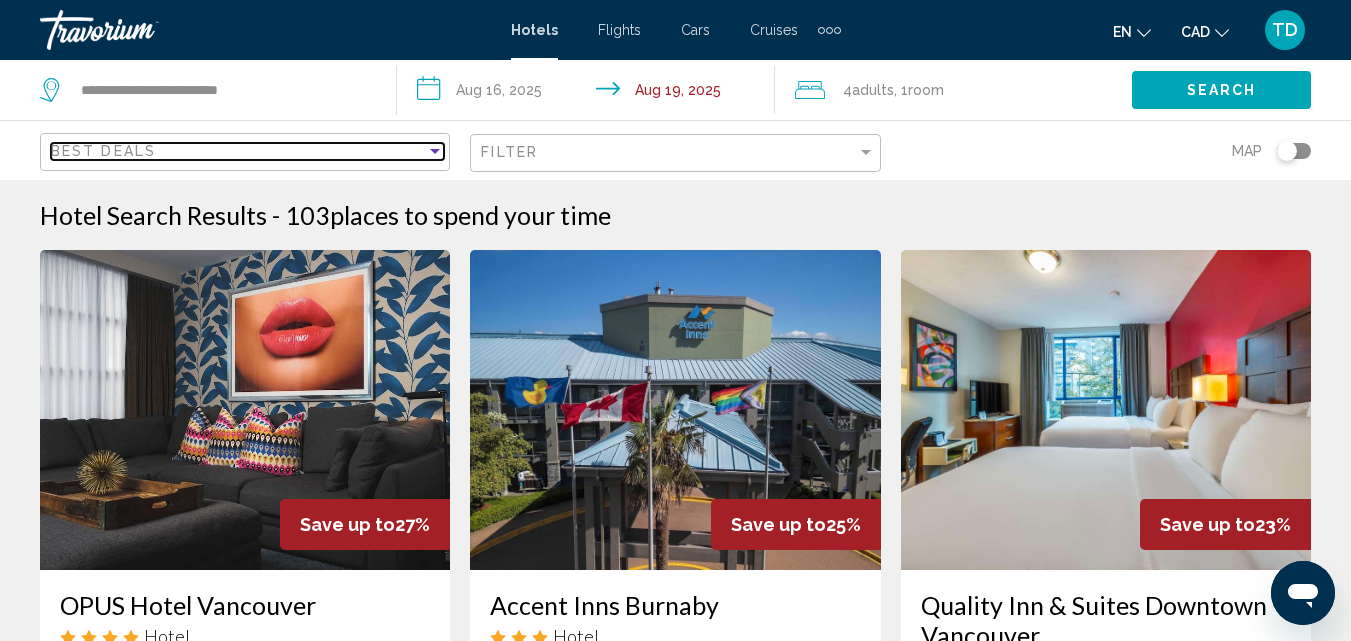 click at bounding box center (435, 151) 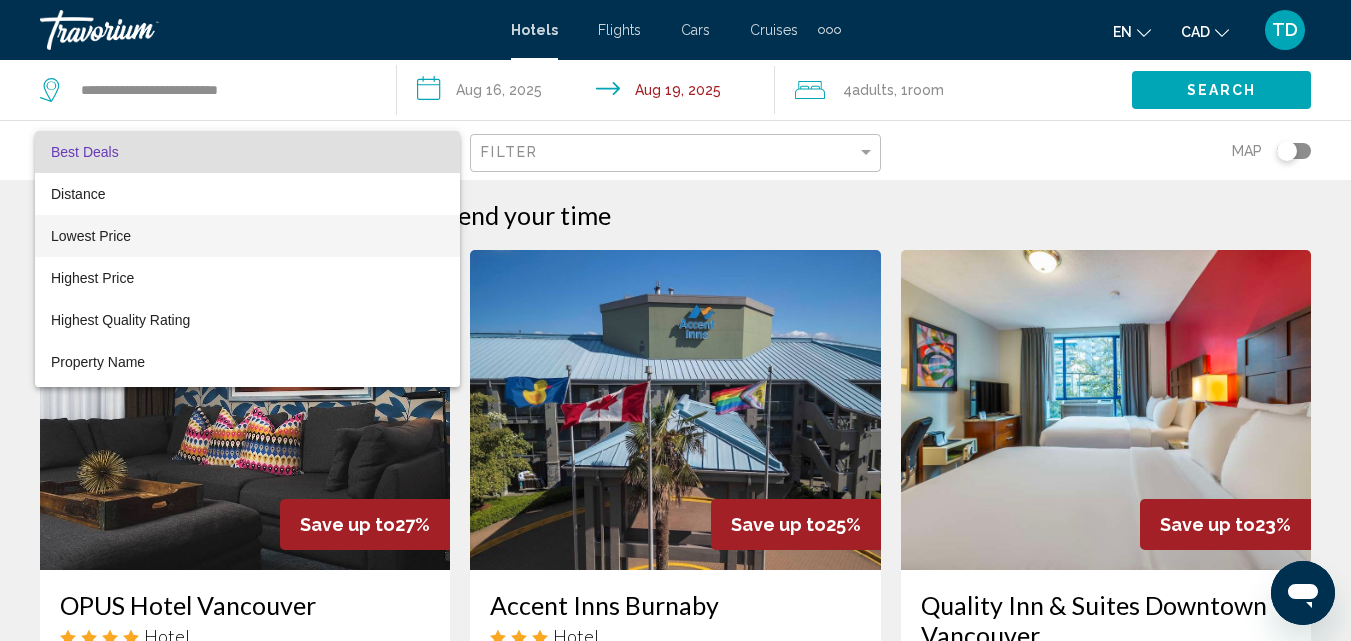 click on "Lowest Price" at bounding box center [91, 236] 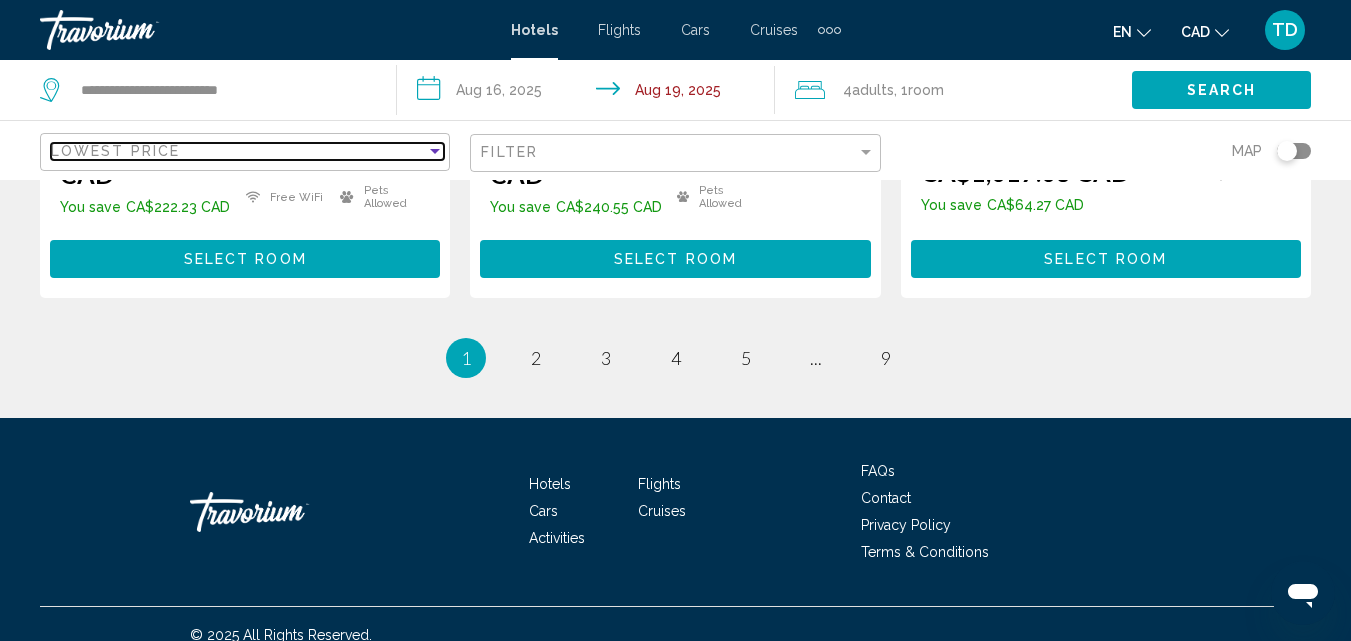 scroll, scrollTop: 3053, scrollLeft: 0, axis: vertical 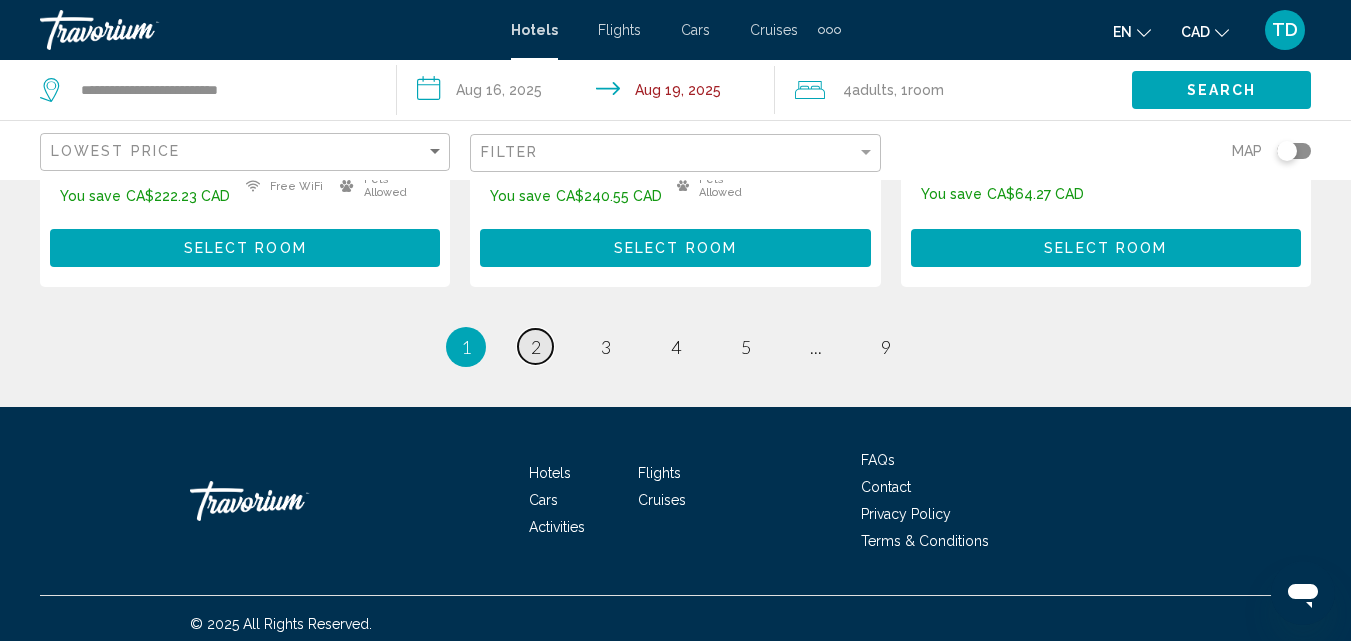click on "2" at bounding box center [536, 347] 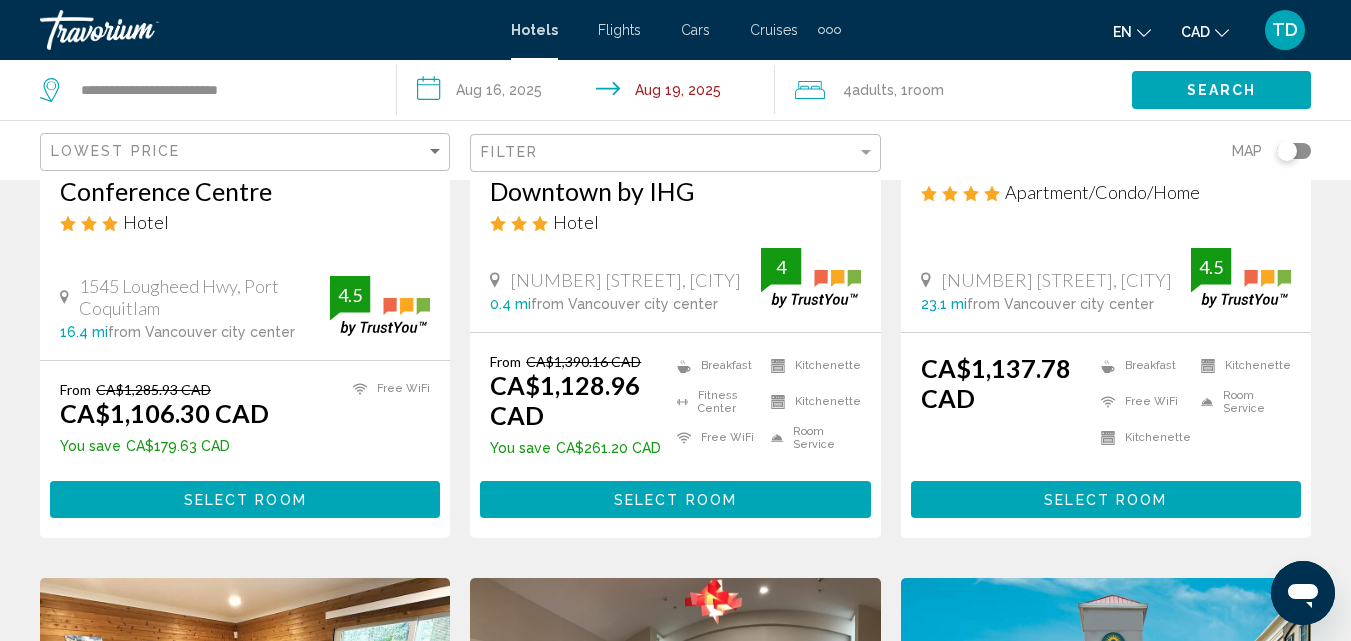 scroll, scrollTop: 1900, scrollLeft: 0, axis: vertical 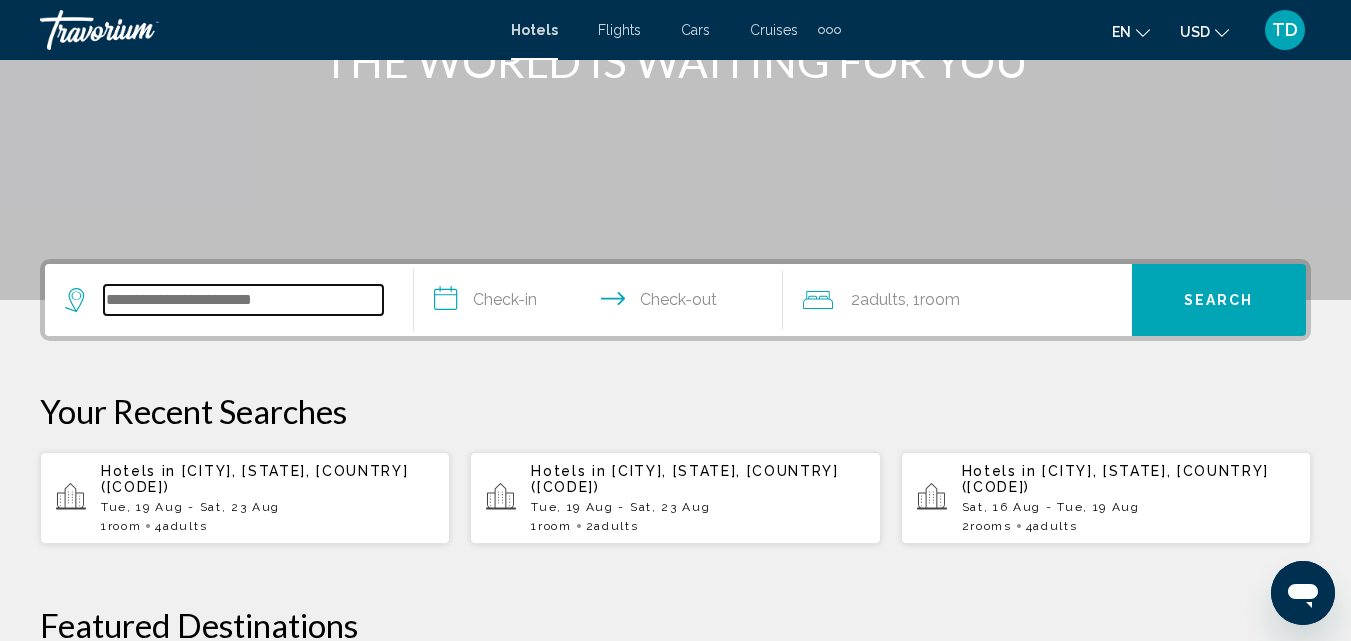 click at bounding box center (243, 300) 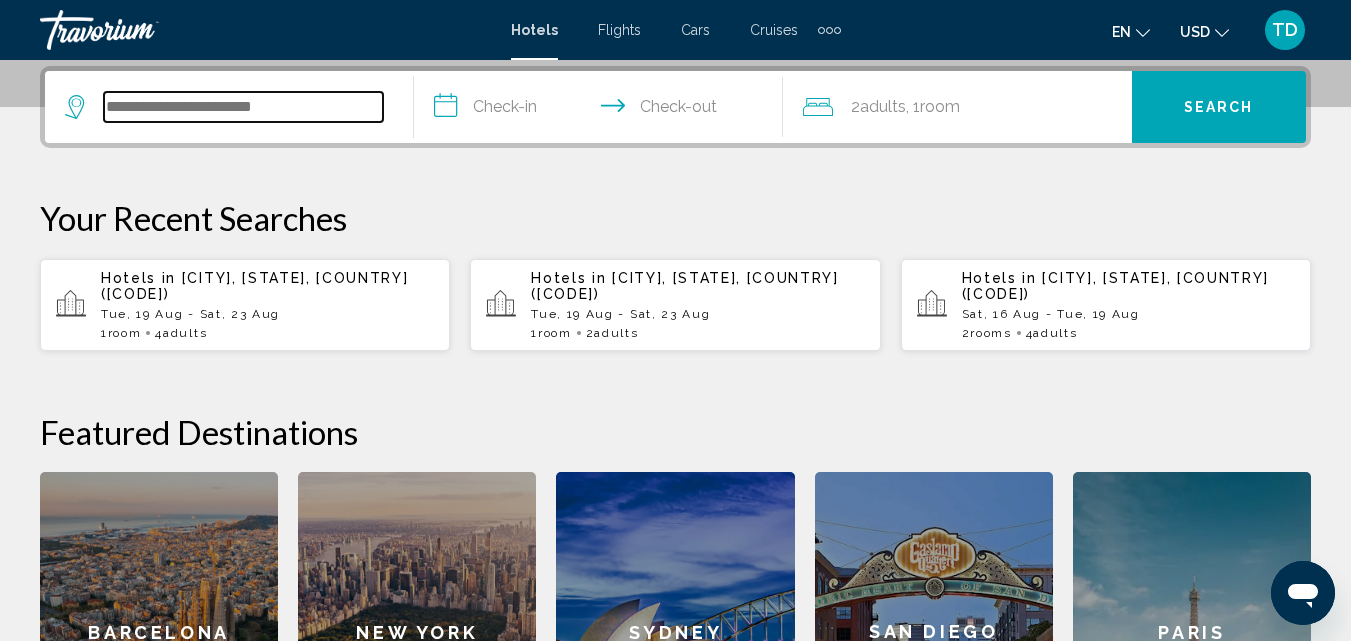 scroll, scrollTop: 494, scrollLeft: 0, axis: vertical 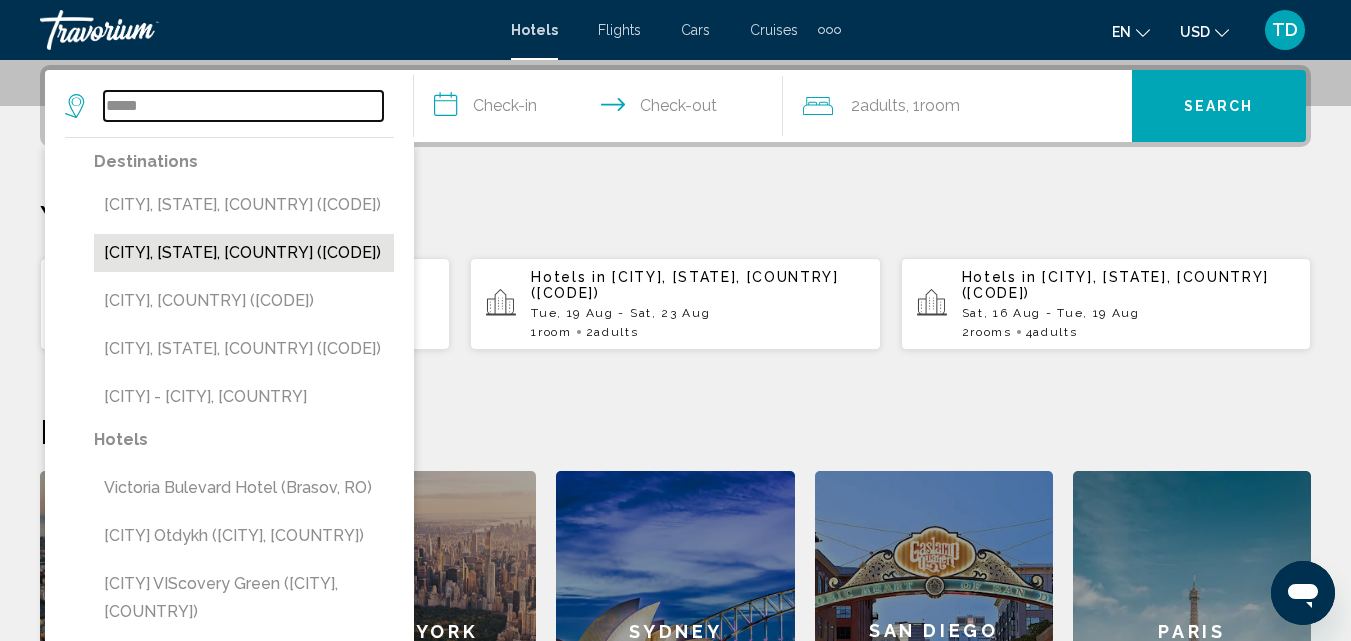 type on "*****" 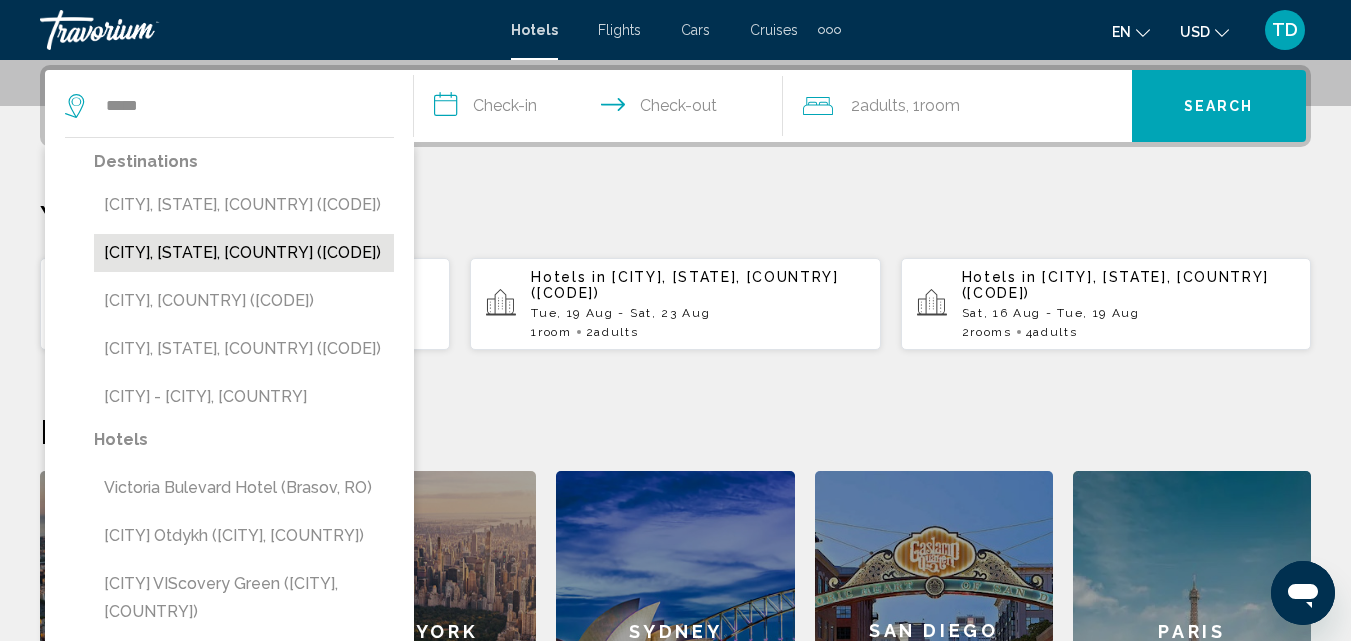 click on "Victoria, BC, Canada (YYJ)" at bounding box center (244, 253) 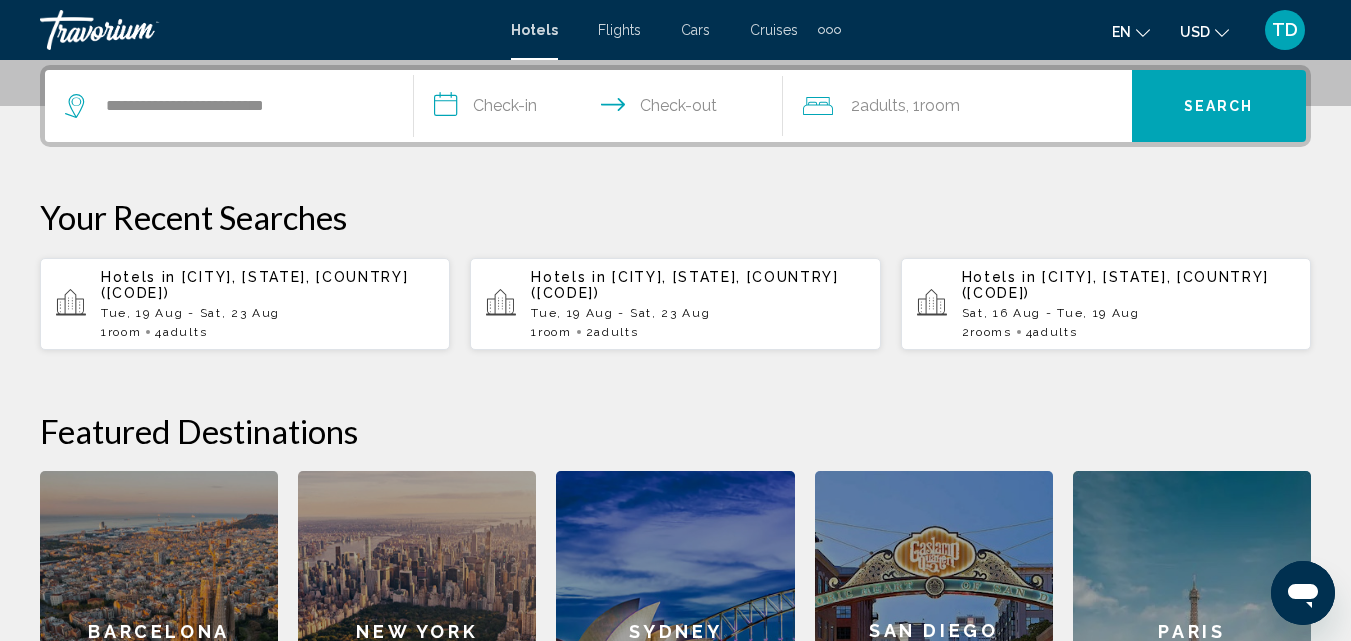 click on "**********" at bounding box center [602, 109] 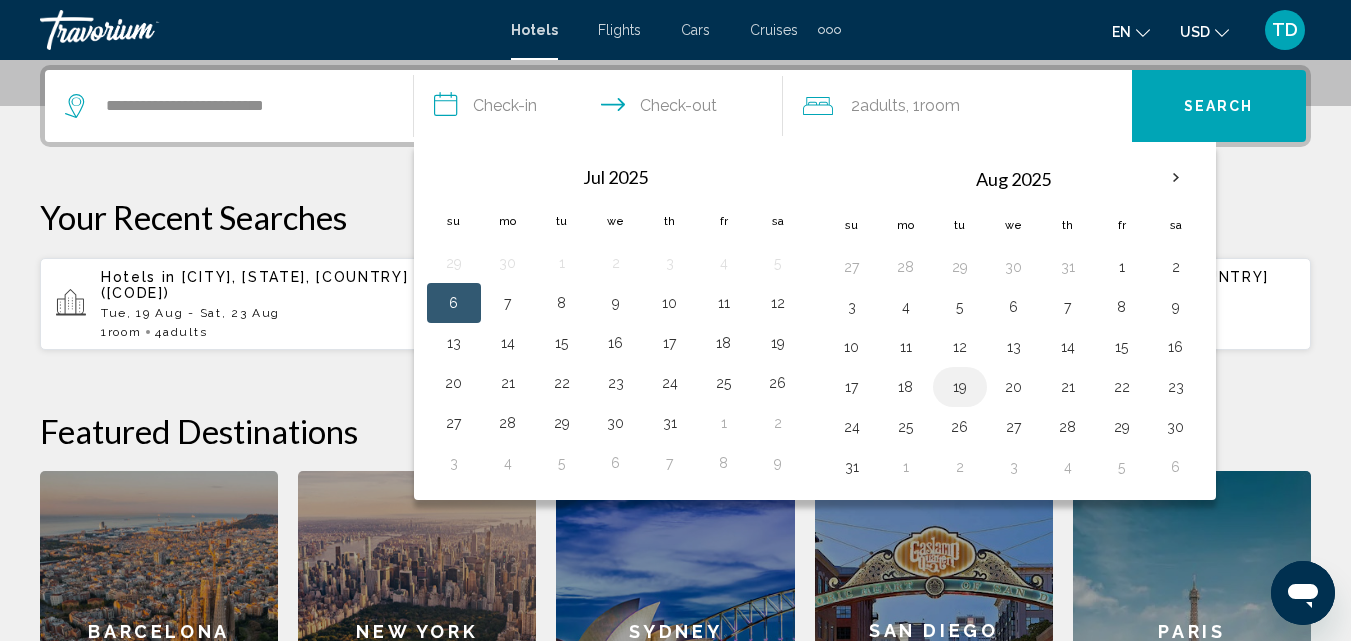 click on "19" at bounding box center [960, 387] 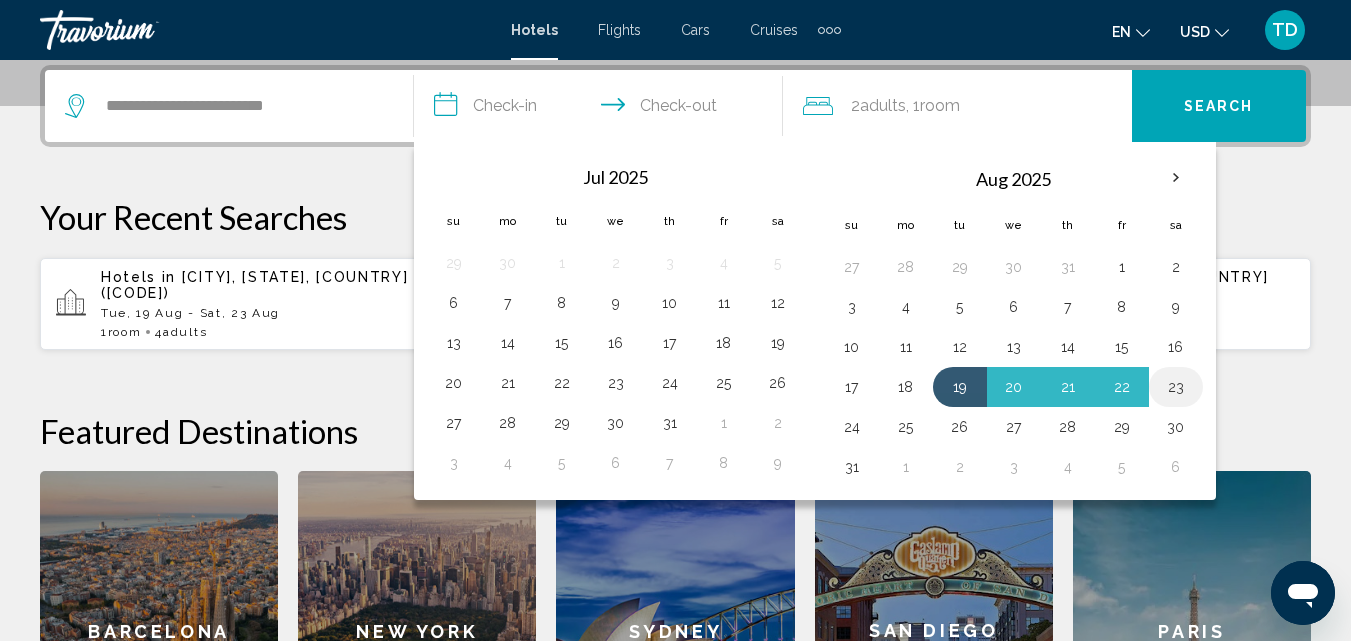 click on "23" at bounding box center [1176, 387] 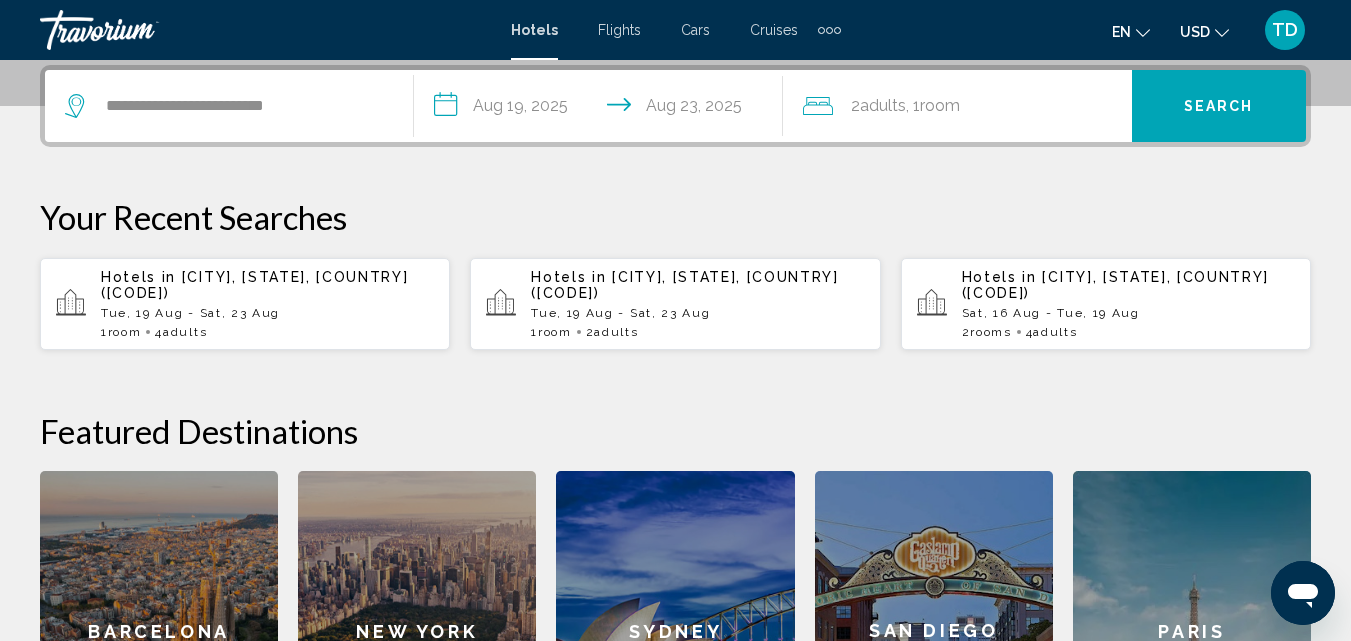 click on "Adults" at bounding box center (883, 105) 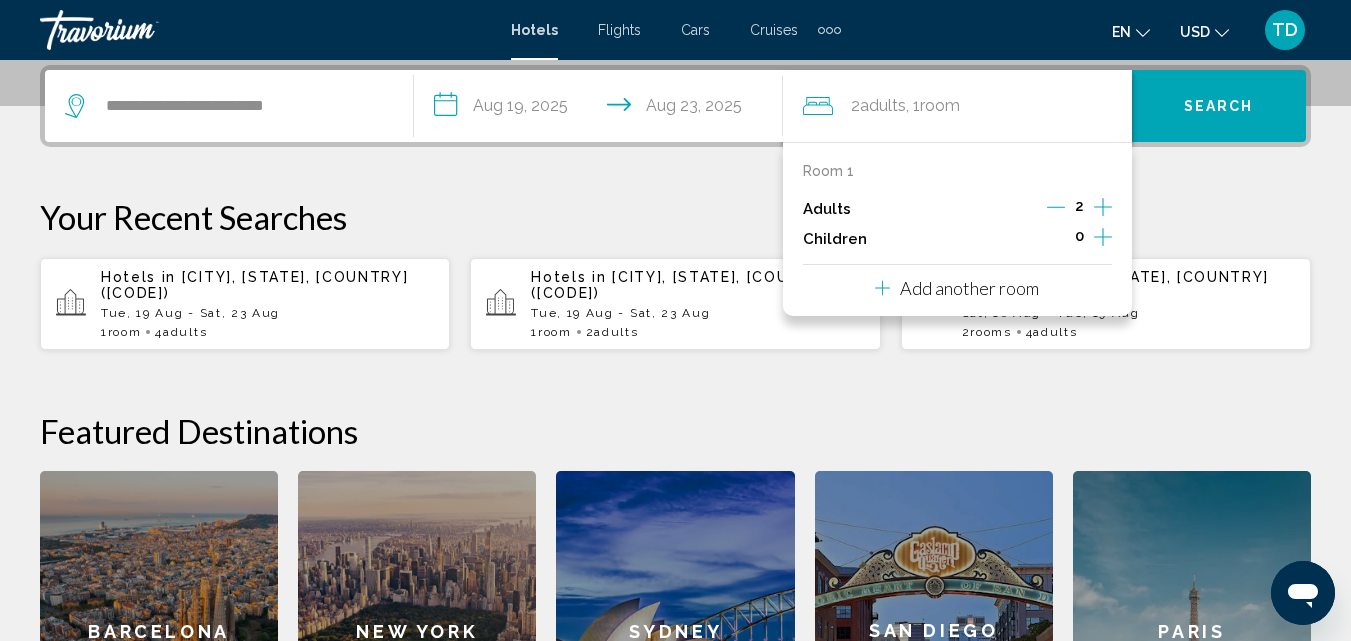 click at bounding box center [1103, 207] 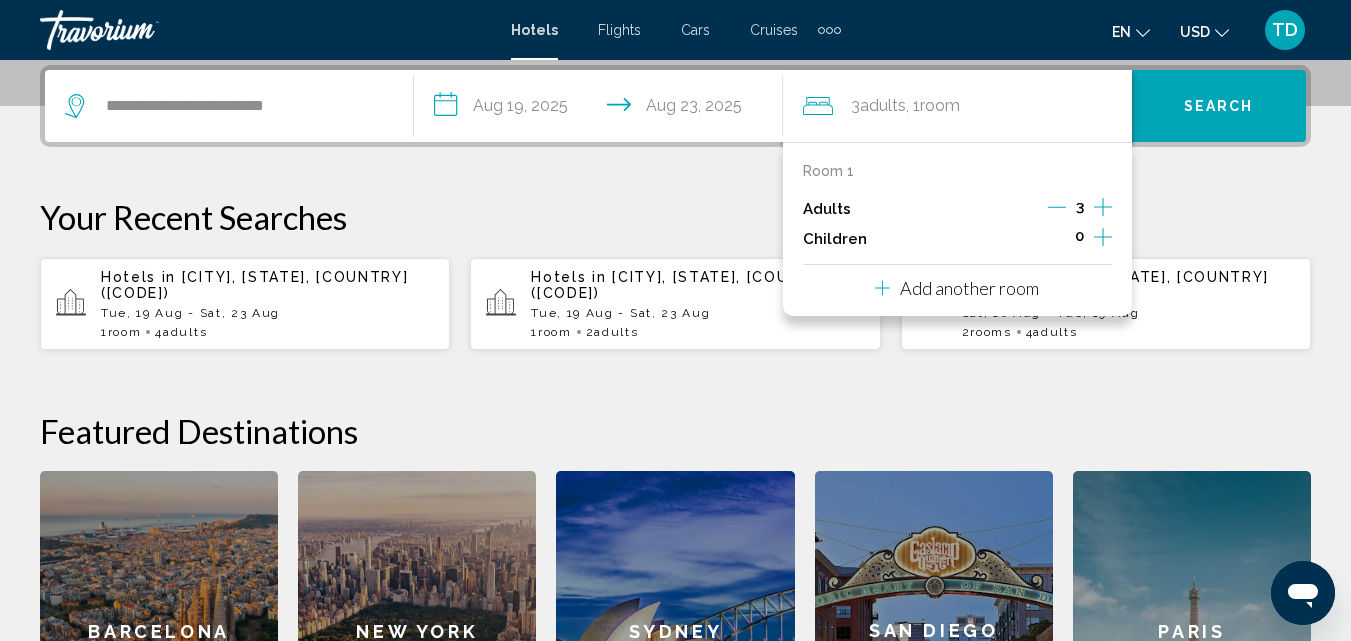 click at bounding box center (1103, 207) 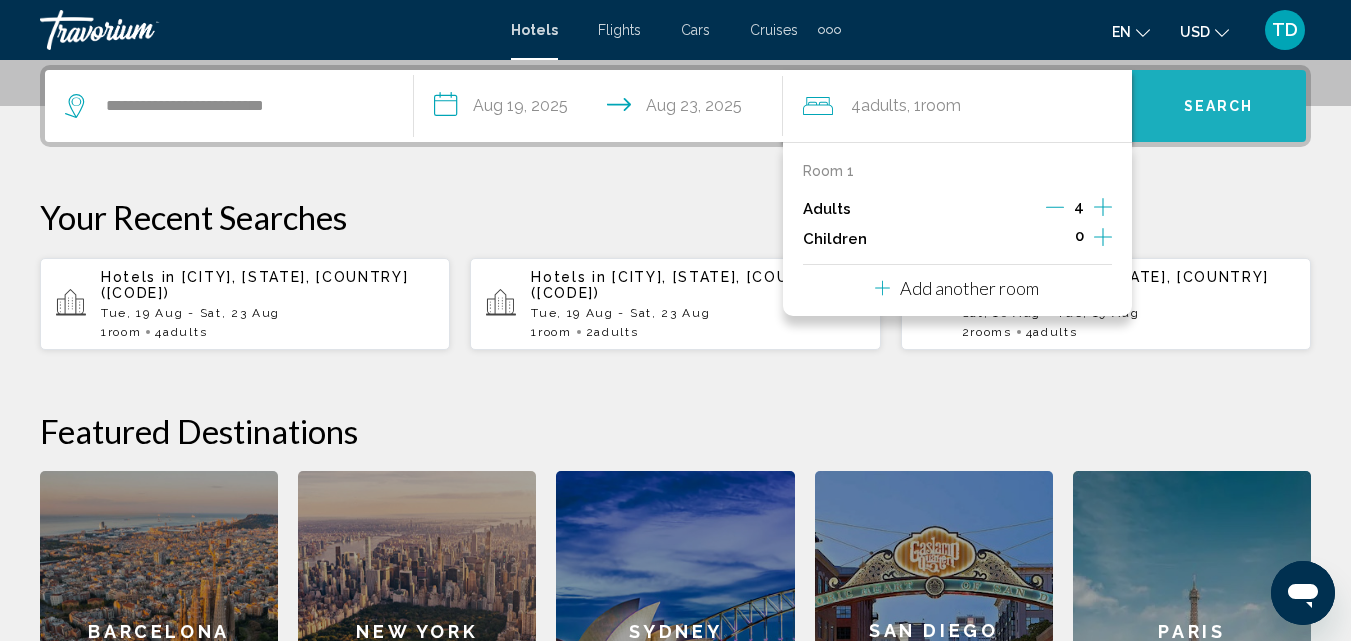 click on "Search" at bounding box center [1219, 107] 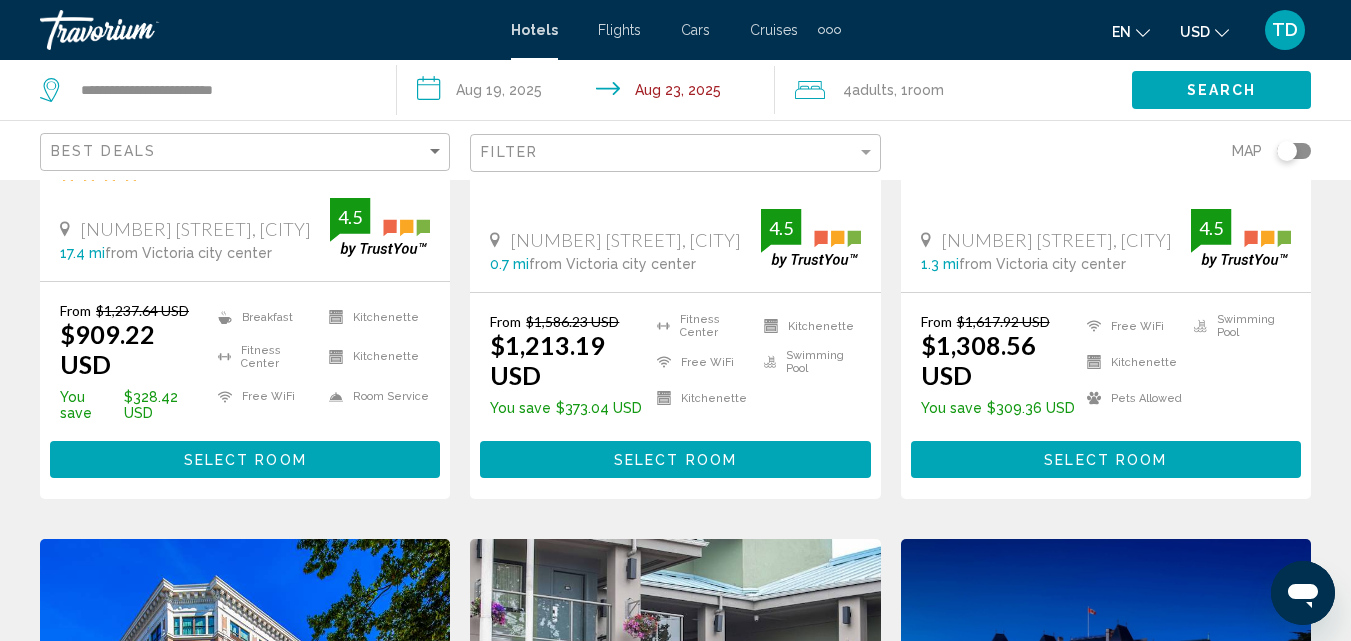 scroll, scrollTop: 0, scrollLeft: 0, axis: both 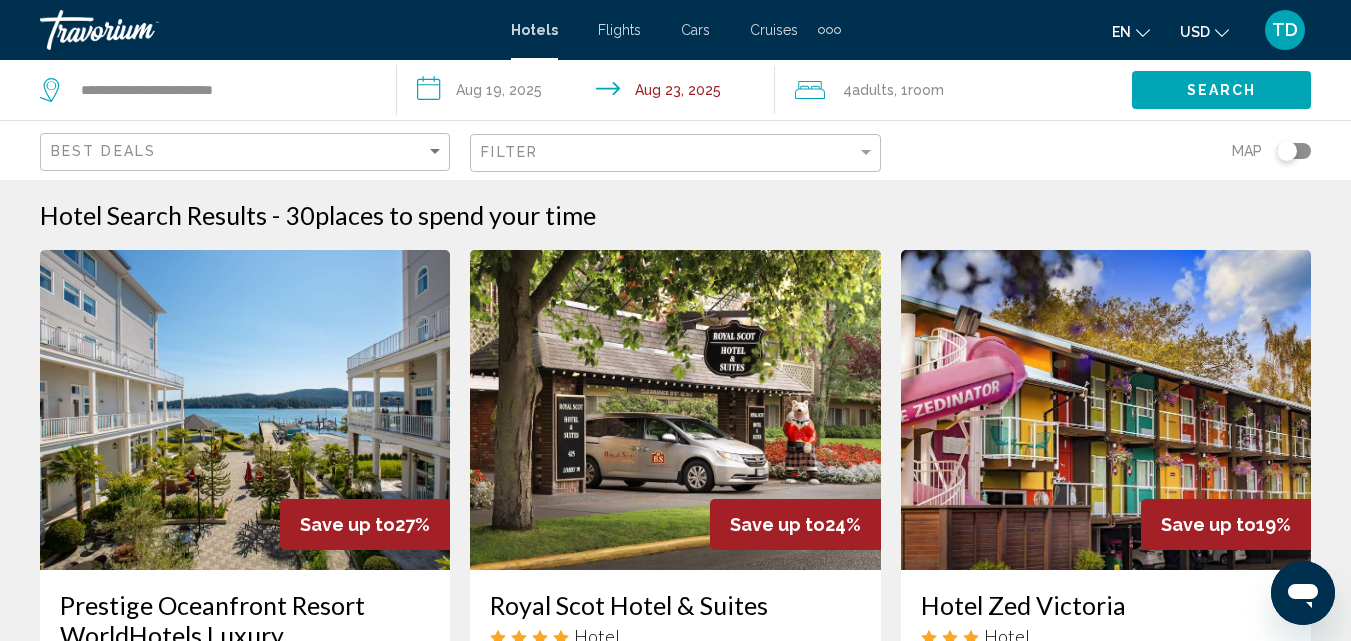 click at bounding box center [1222, 33] 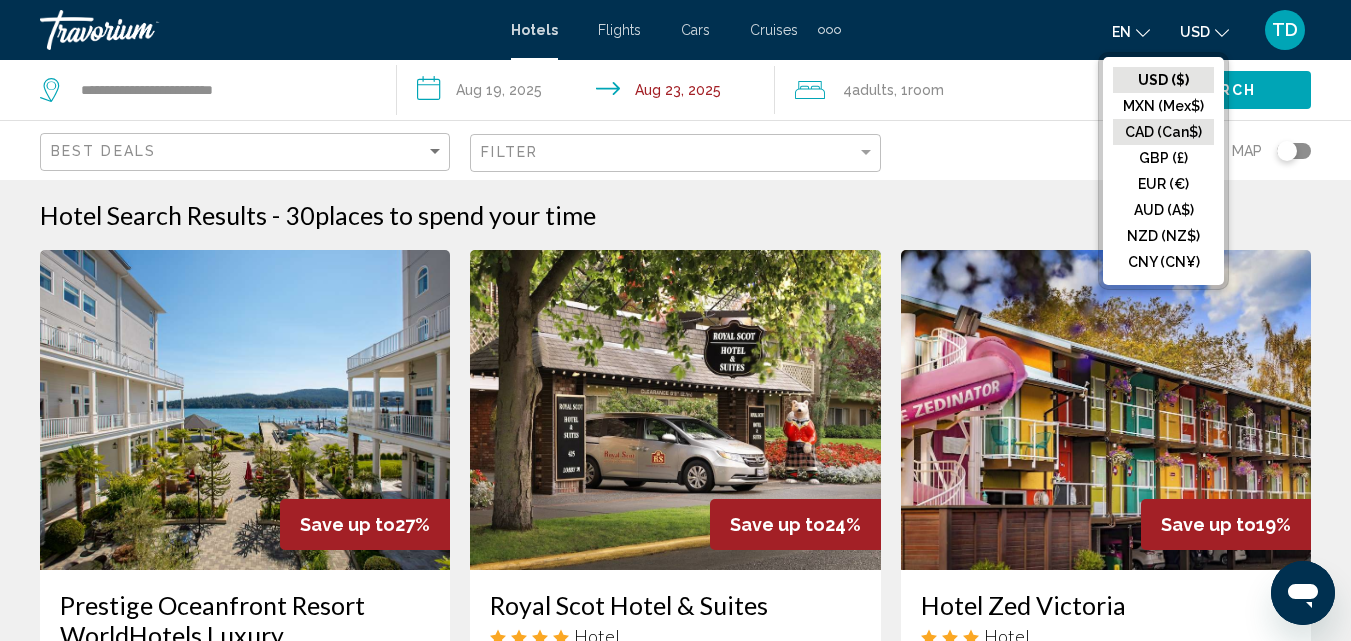 click on "CAD (Can$)" at bounding box center [1163, 80] 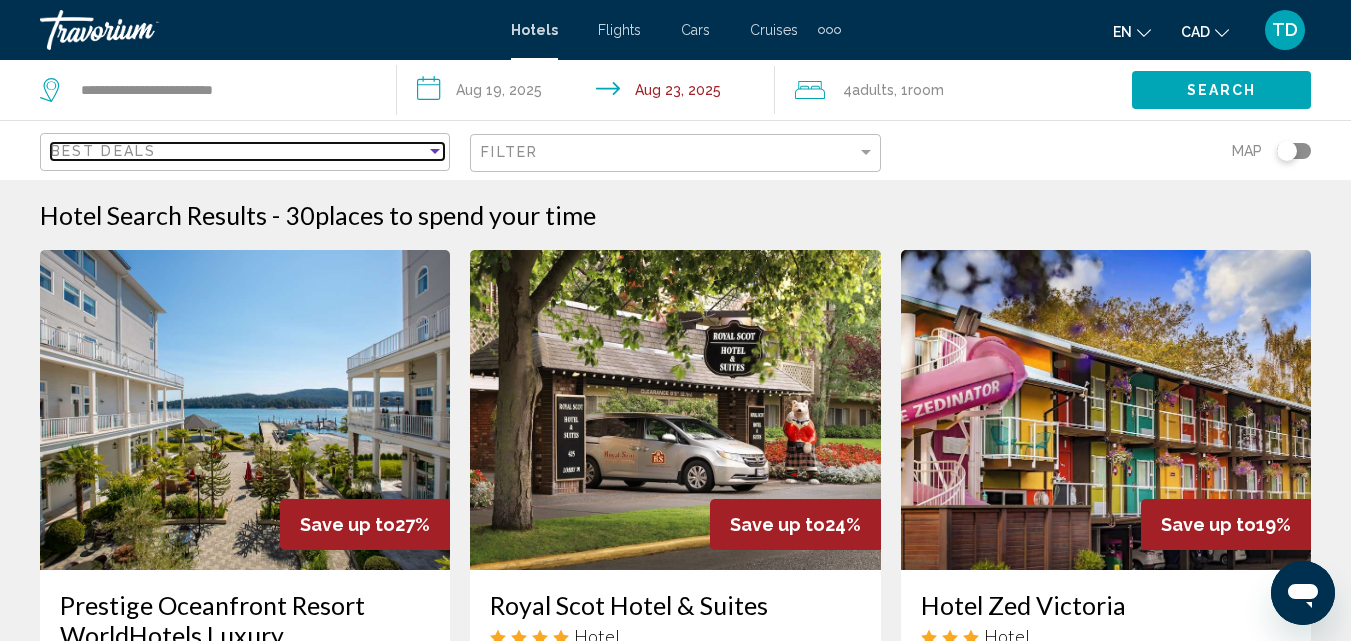 click at bounding box center (435, 151) 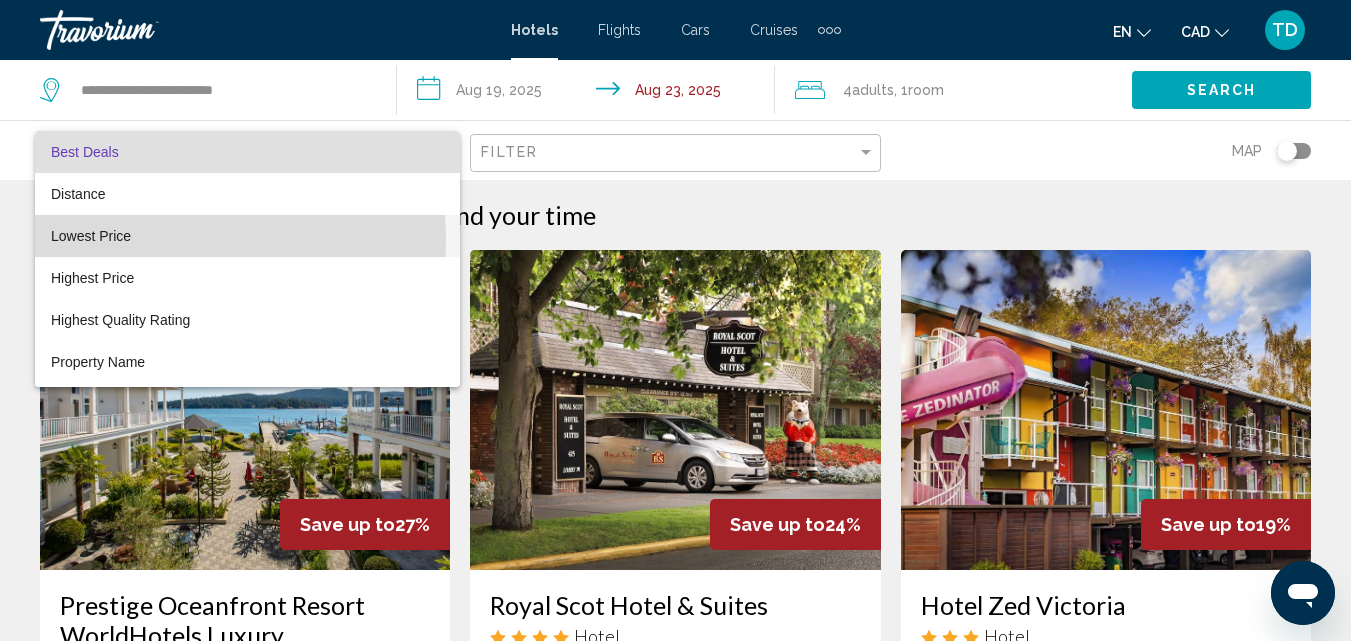 click on "Lowest Price" at bounding box center (91, 236) 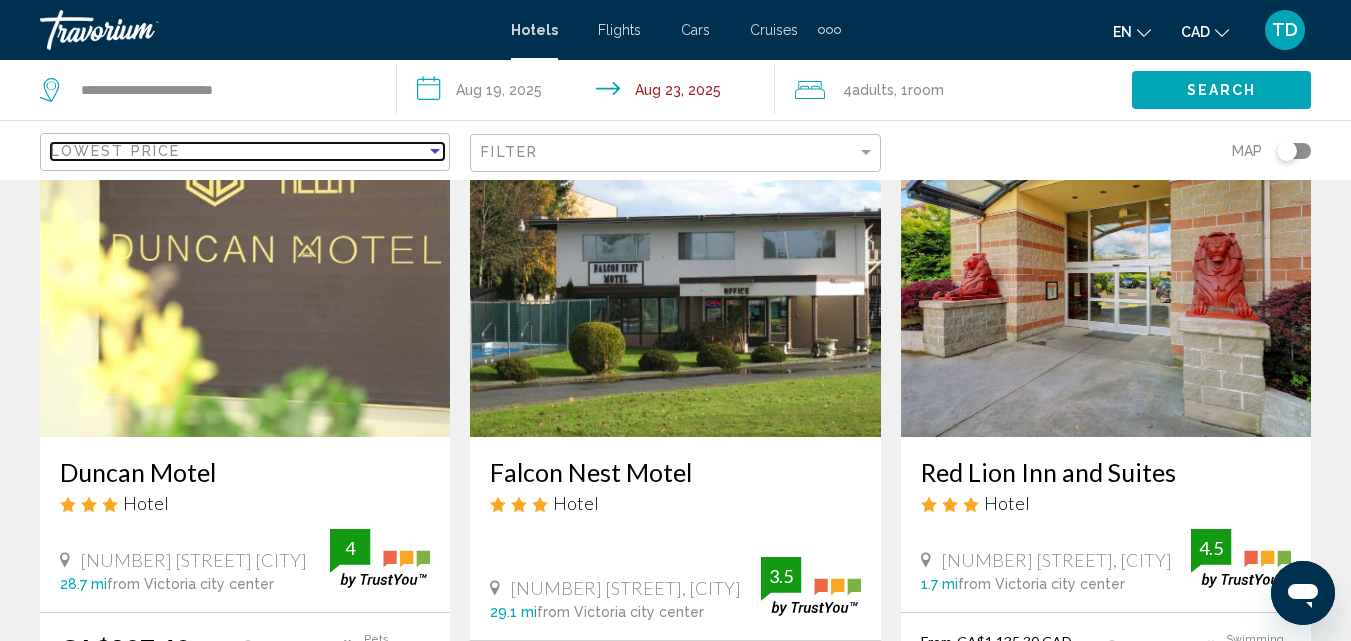 scroll, scrollTop: 0, scrollLeft: 0, axis: both 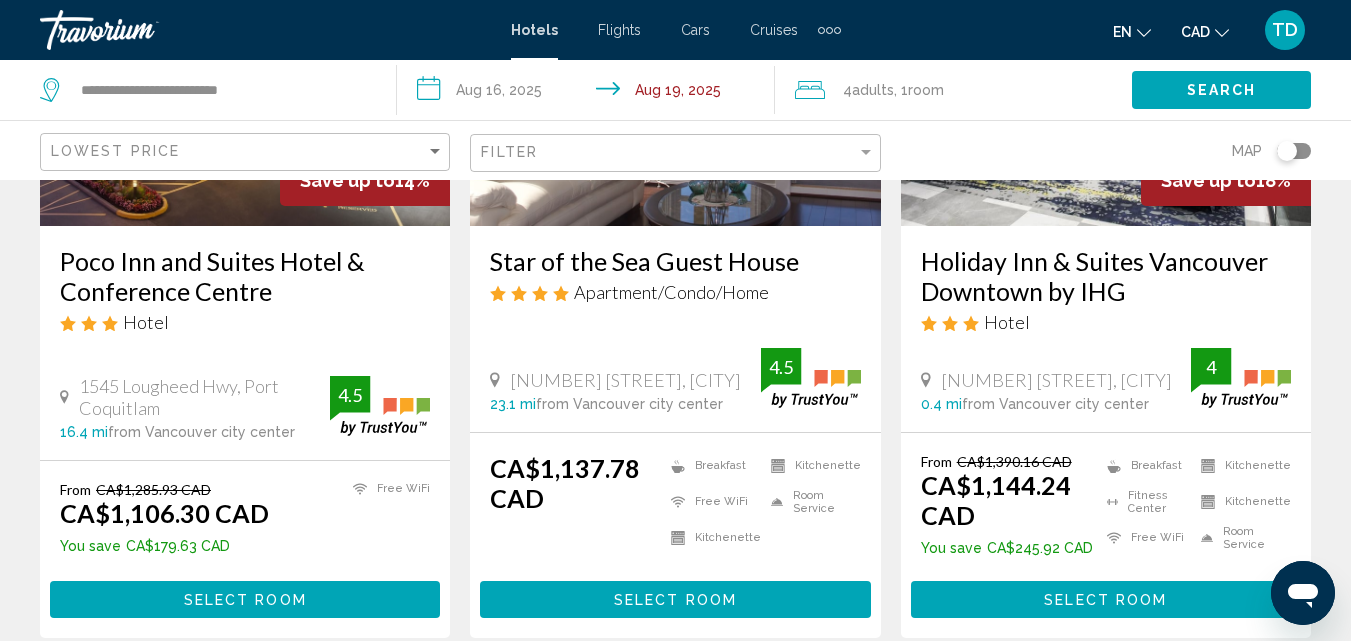 click on "Adults" at bounding box center [873, 90] 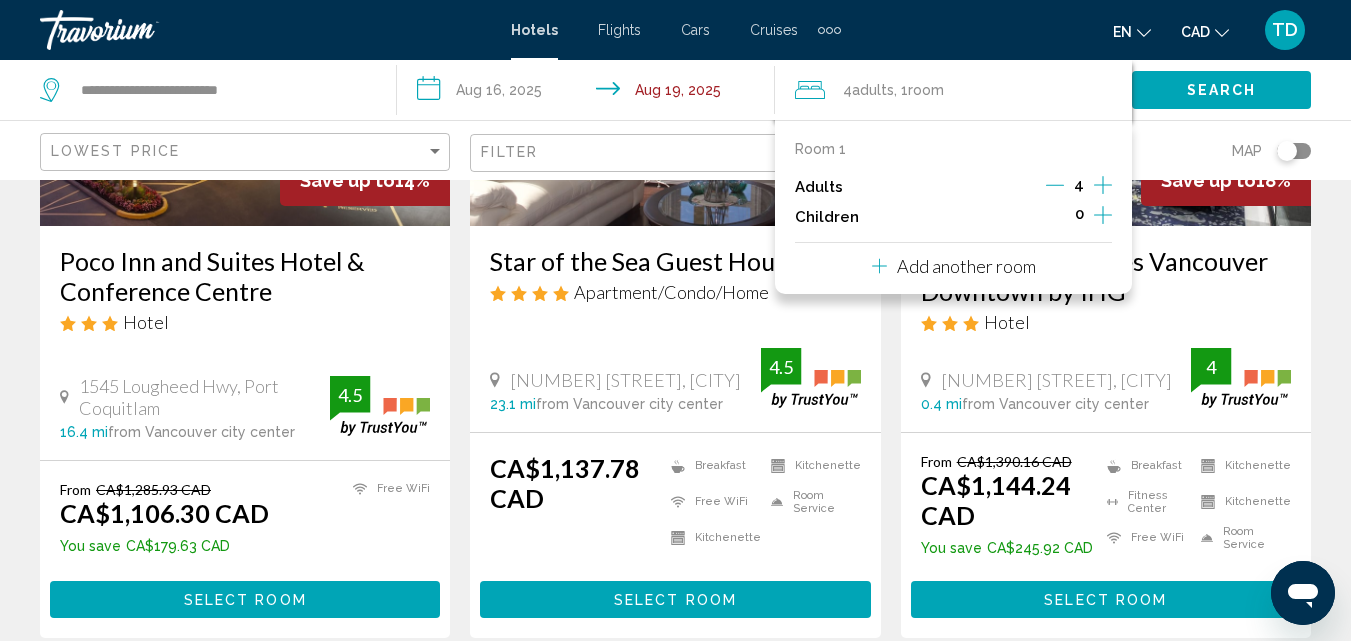 click at bounding box center (1055, 185) 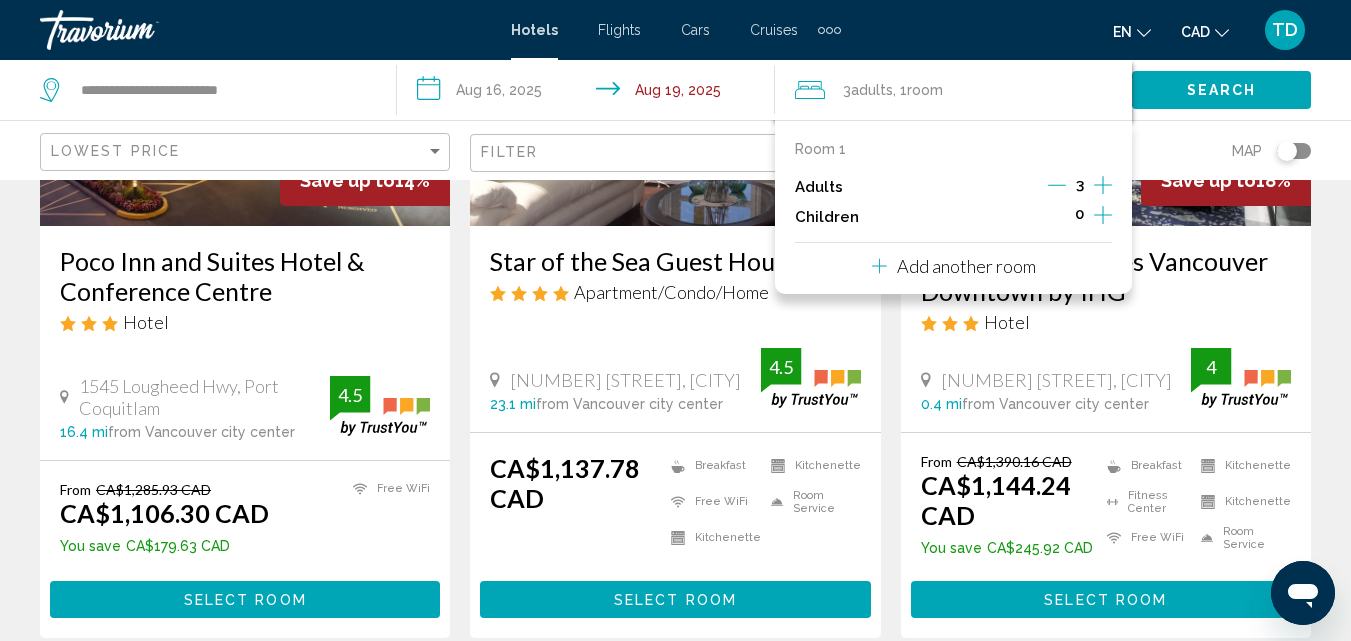 click at bounding box center (1057, 185) 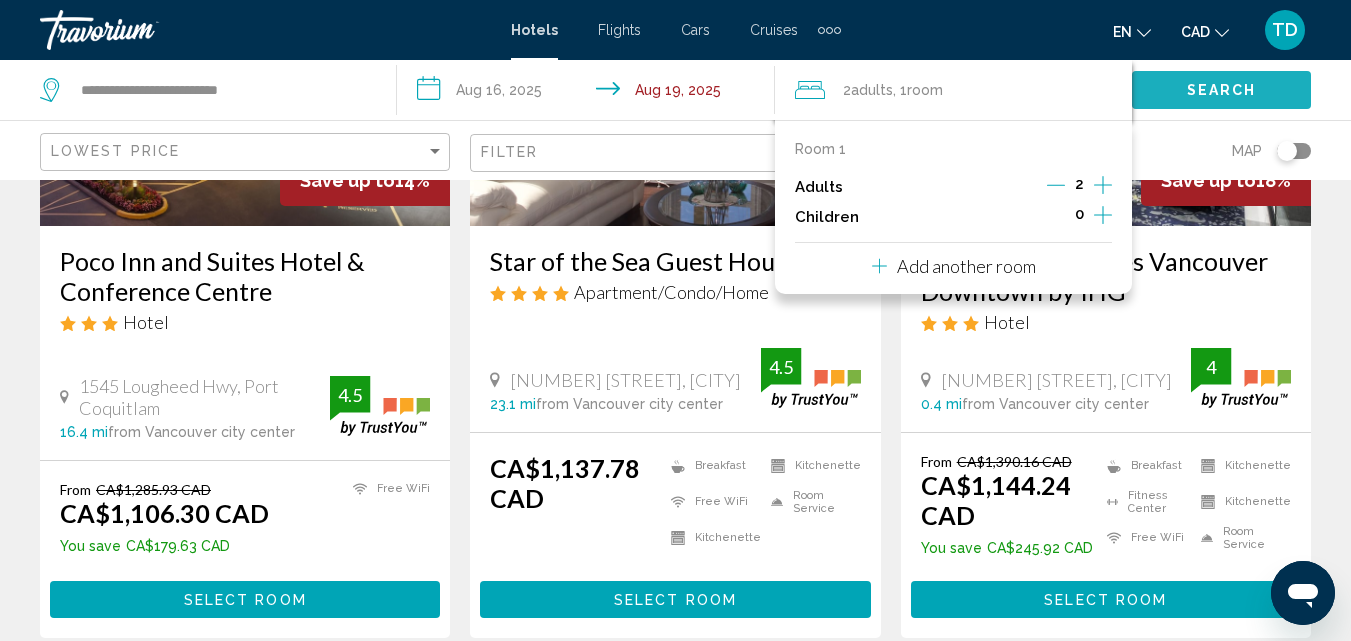 click on "Search" at bounding box center (1222, 91) 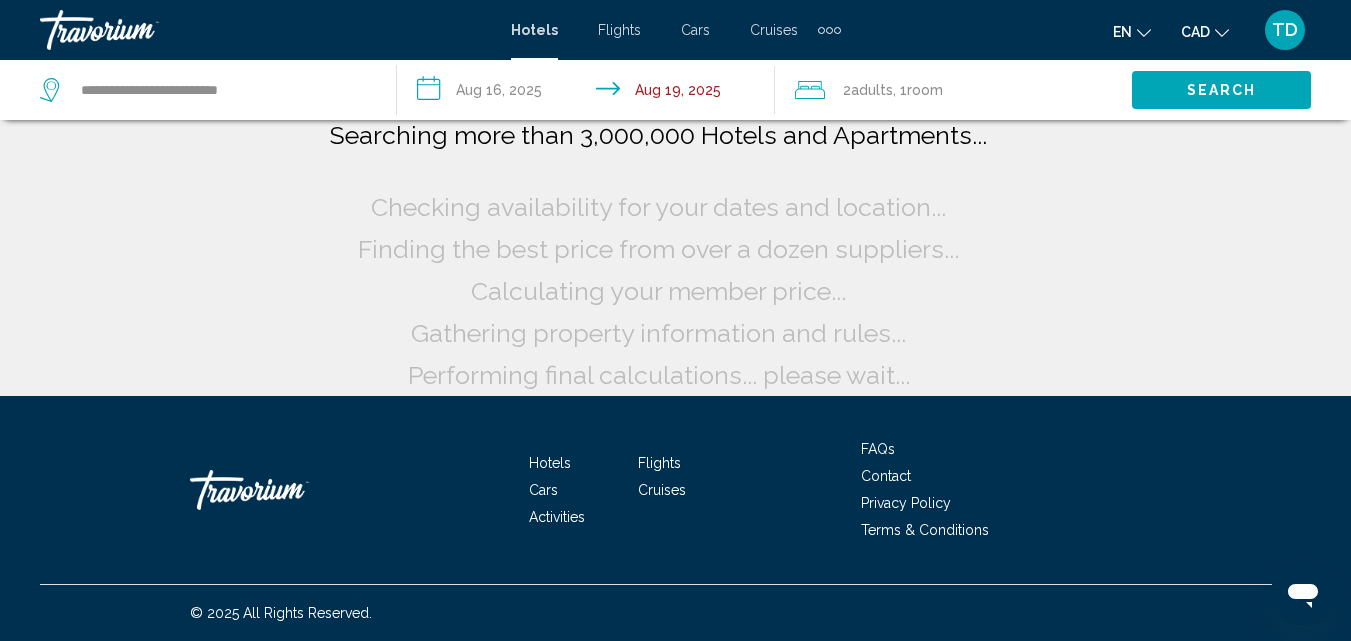 scroll, scrollTop: 16, scrollLeft: 0, axis: vertical 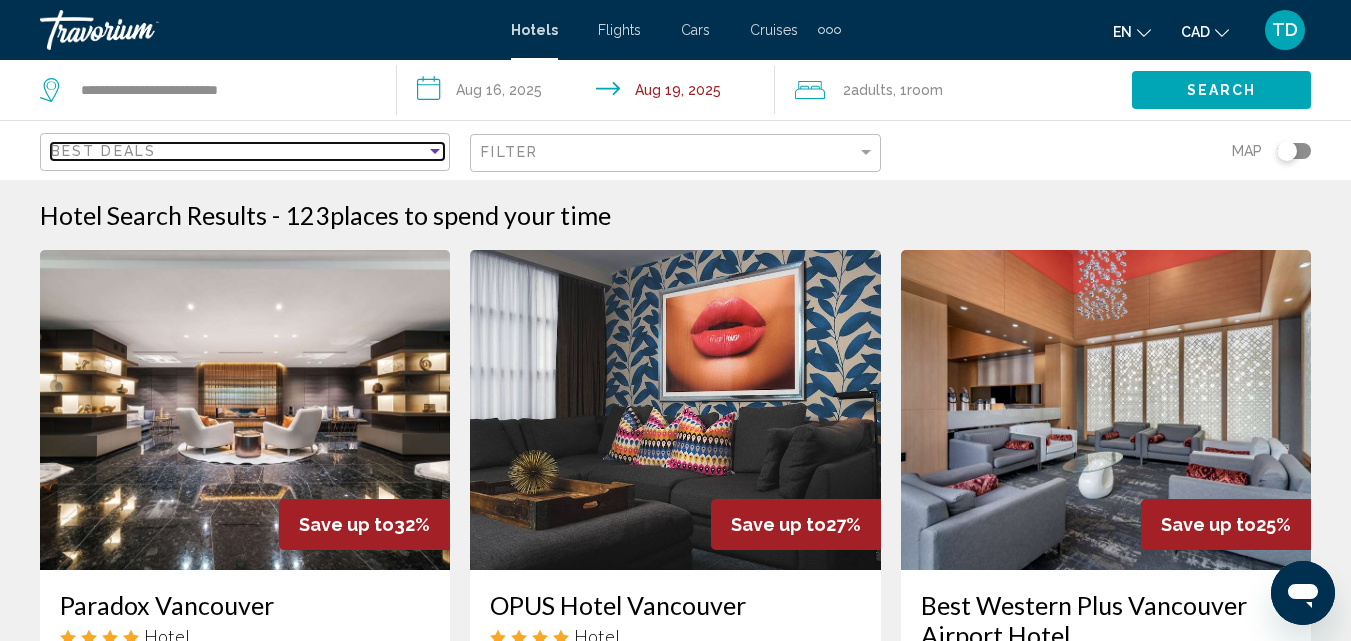 click at bounding box center [435, 151] 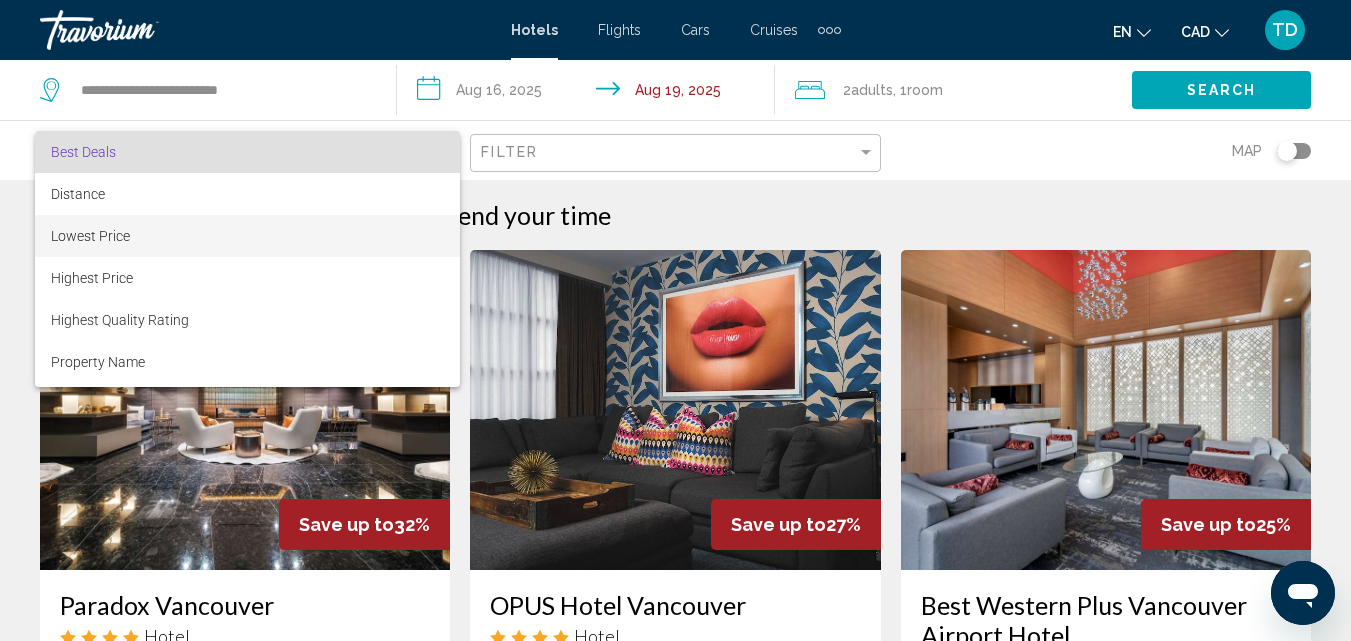 click on "Lowest Price" at bounding box center (90, 236) 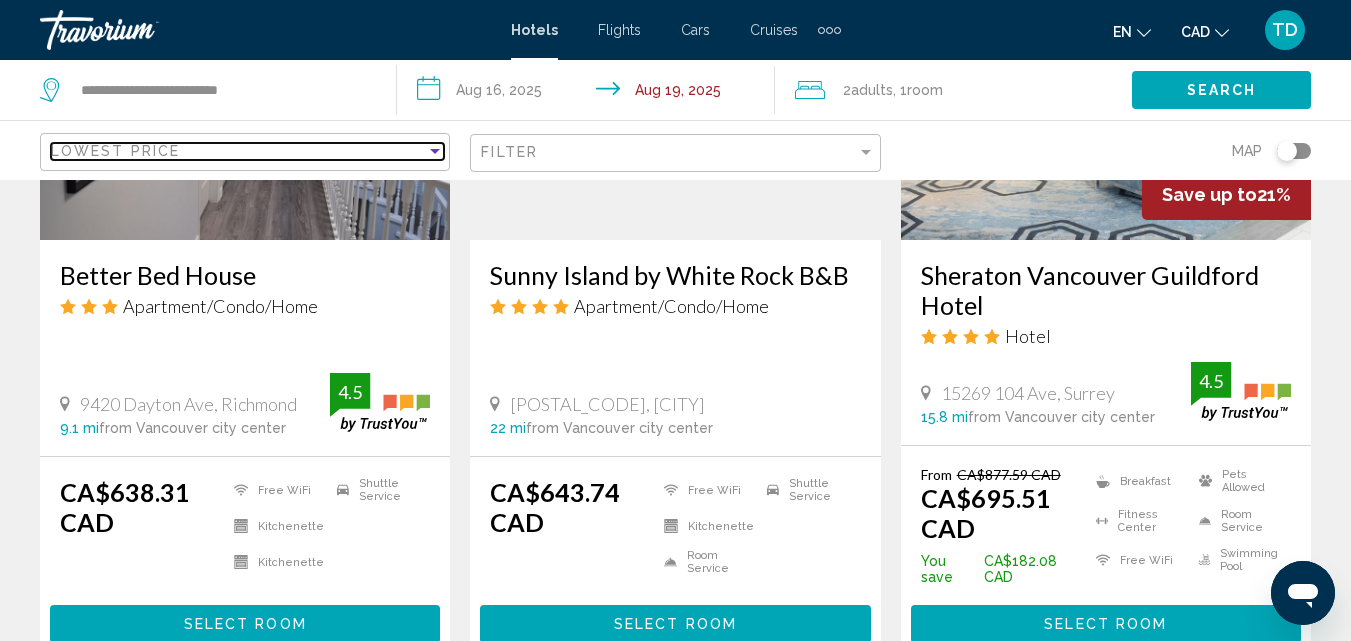 scroll, scrollTop: 1195, scrollLeft: 0, axis: vertical 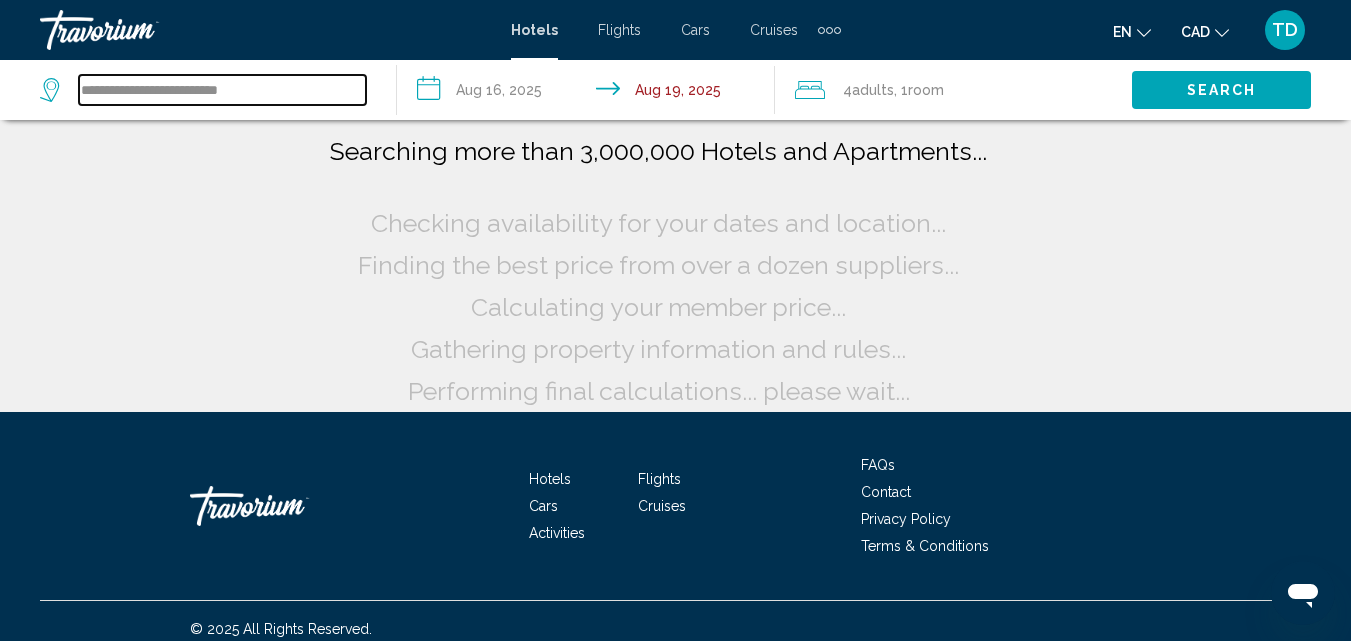click on "**********" at bounding box center [222, 90] 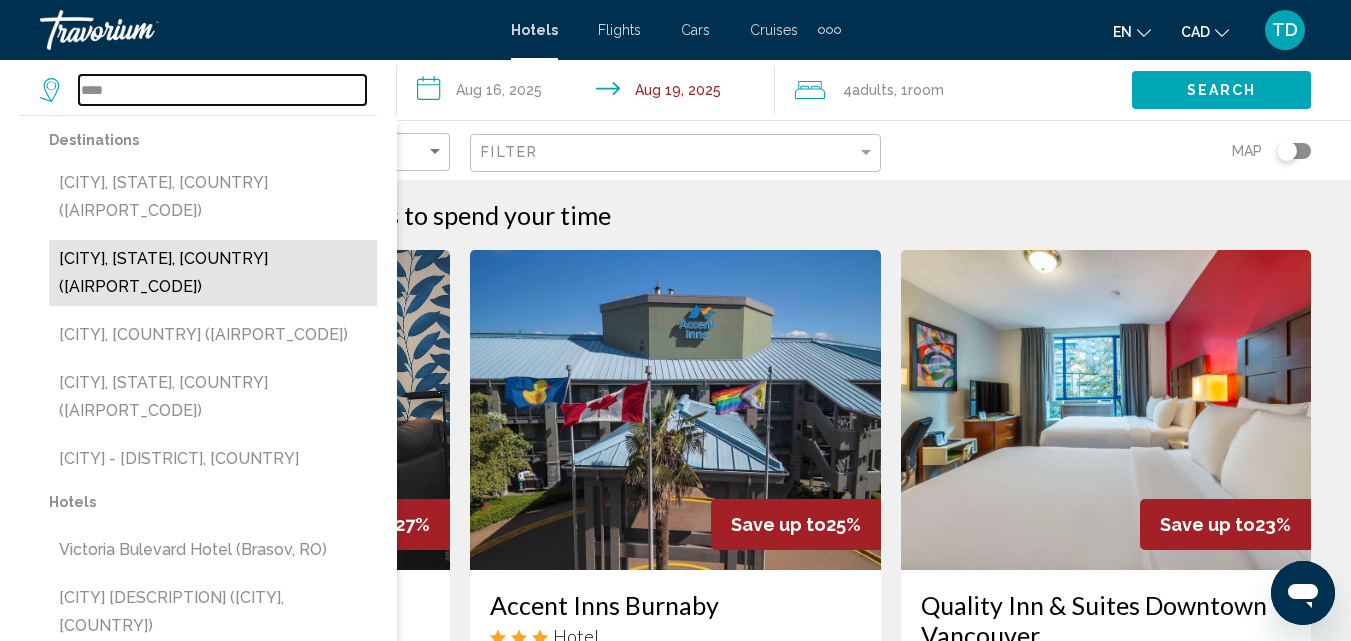 type on "****" 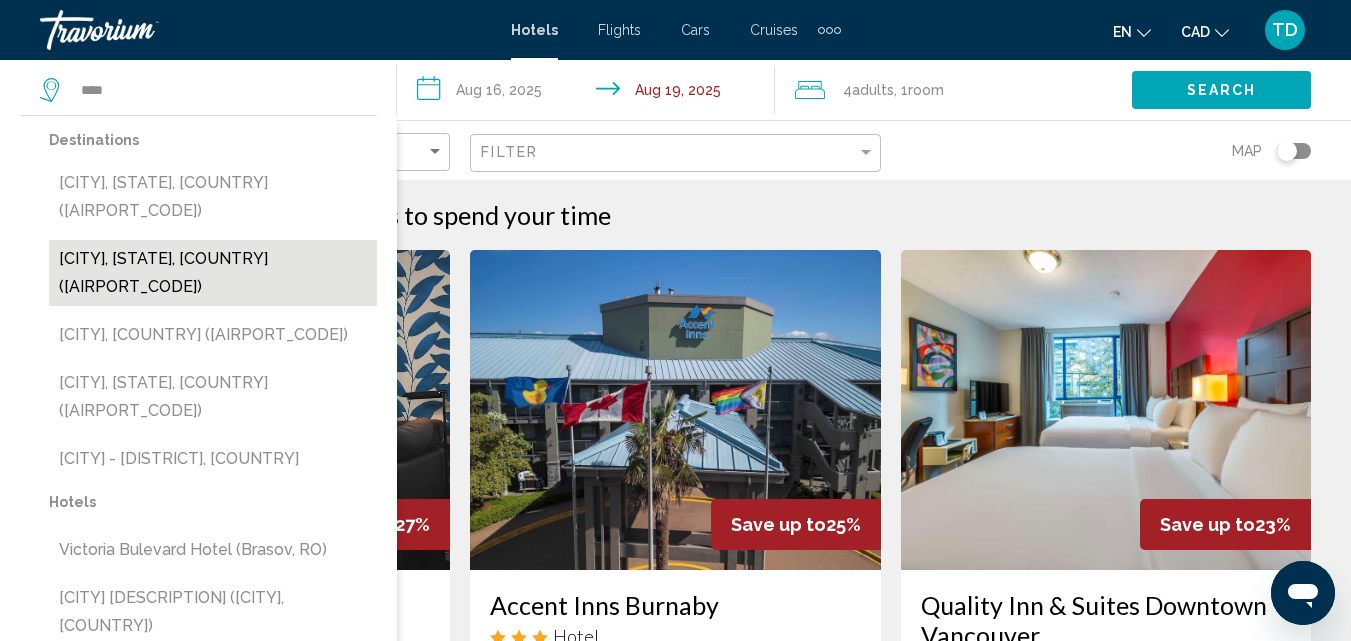 click on "[CITY], [STATE], [COUNTRY] ([AIRPORT_CODE])" at bounding box center [213, 273] 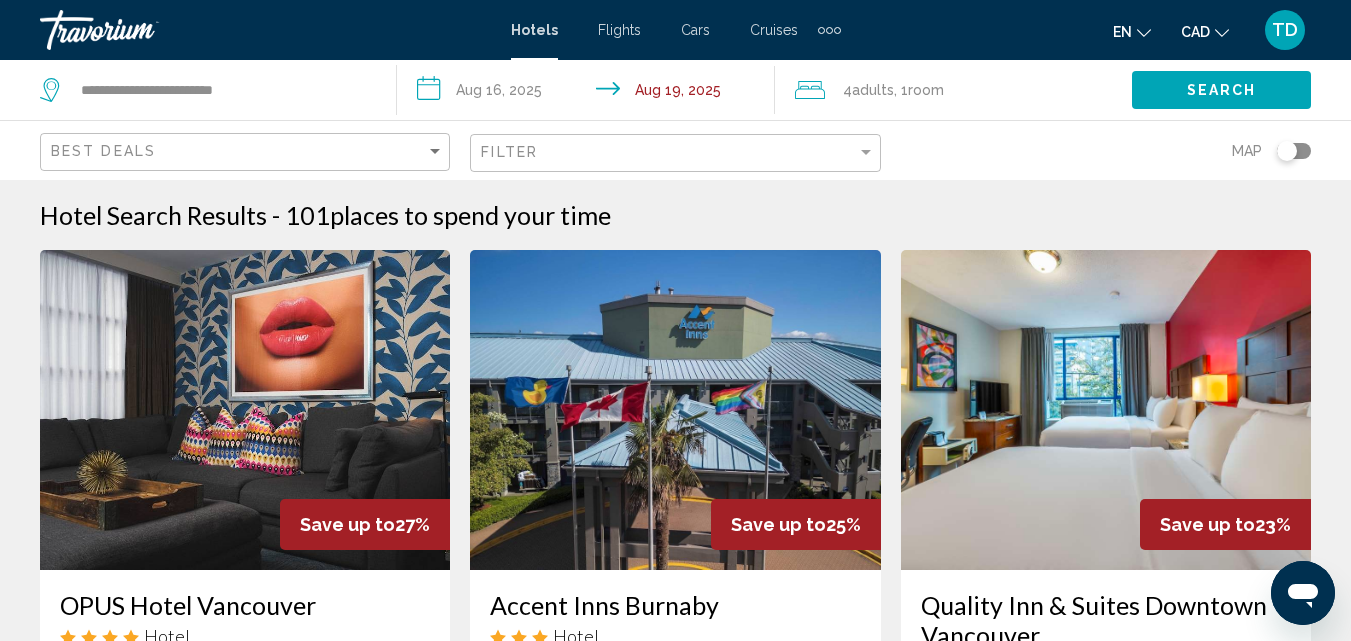 click on "**********" at bounding box center [589, 93] 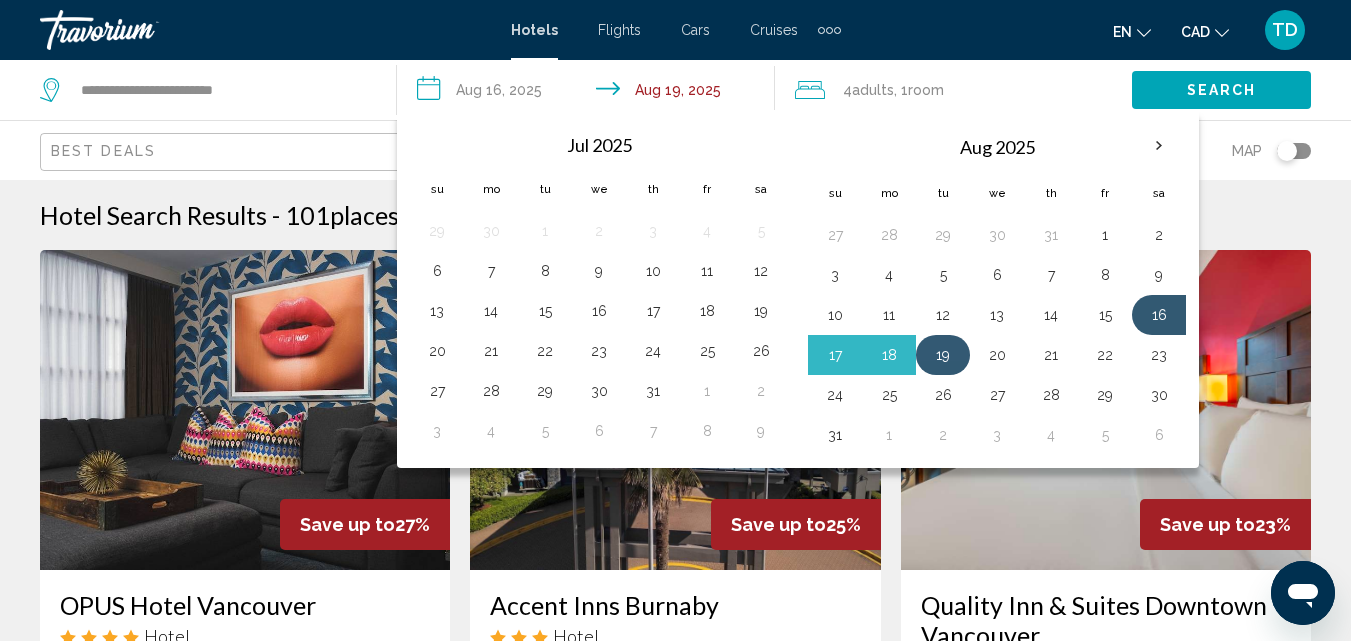 click on "19" at bounding box center [943, 355] 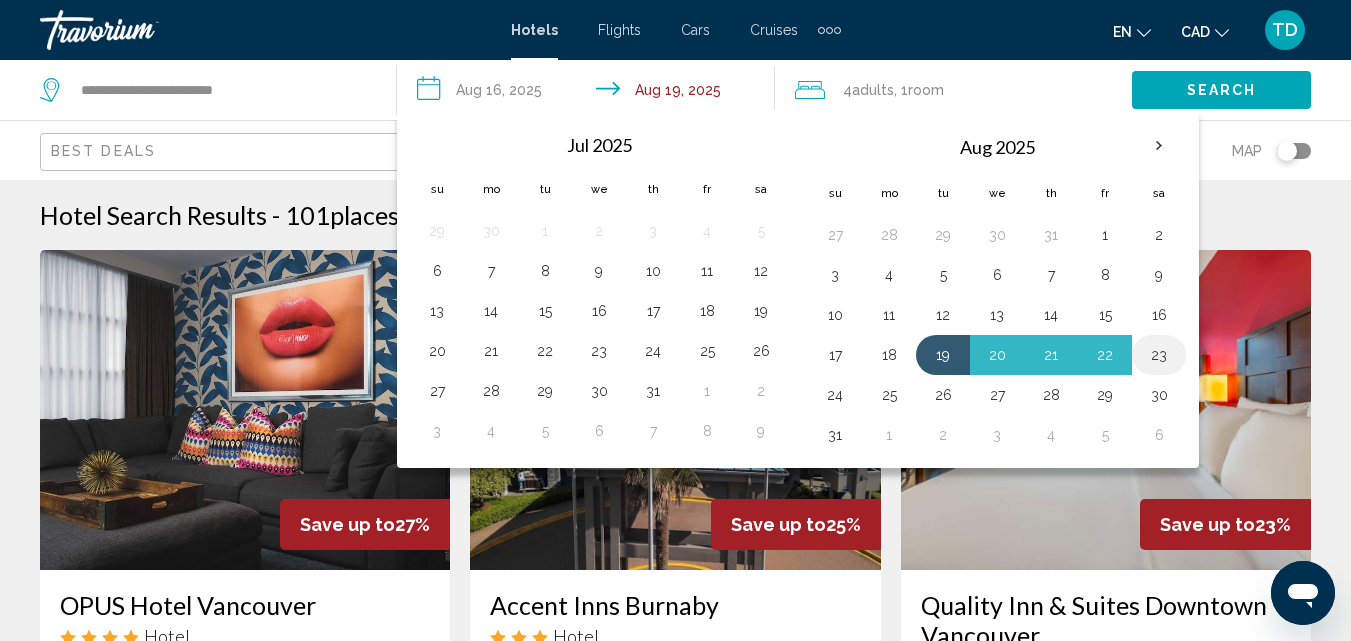 click on "23" at bounding box center (1159, 355) 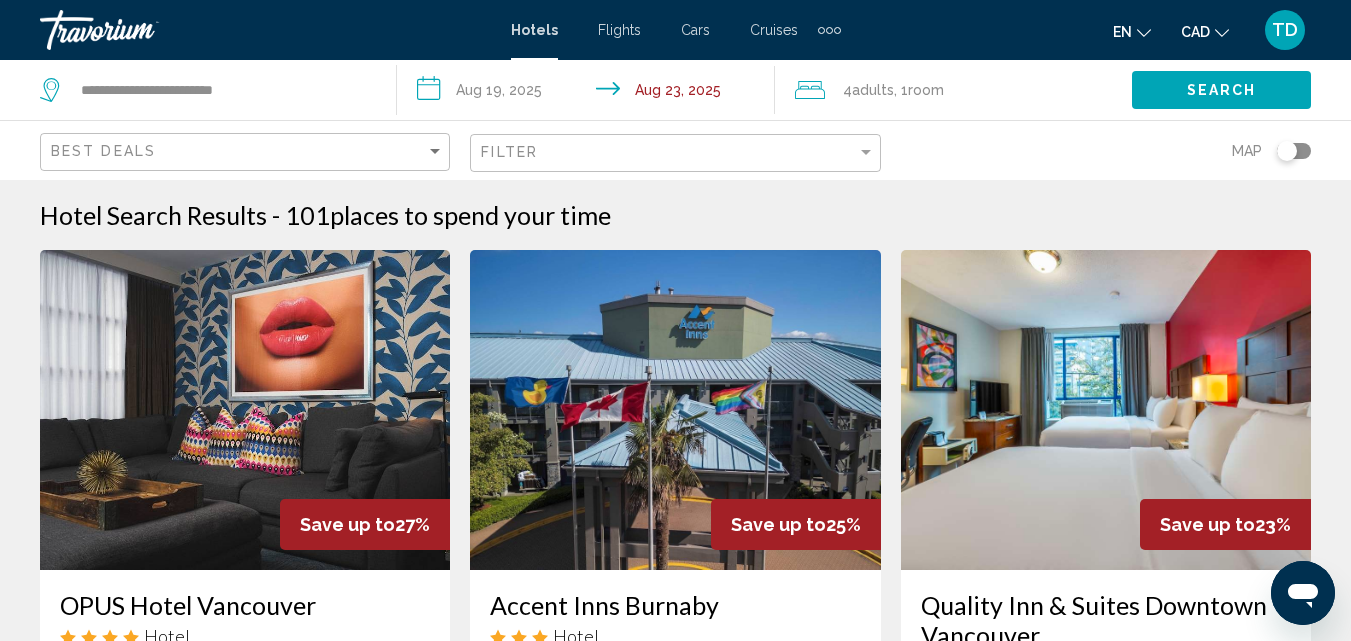click on "Room" at bounding box center (926, 90) 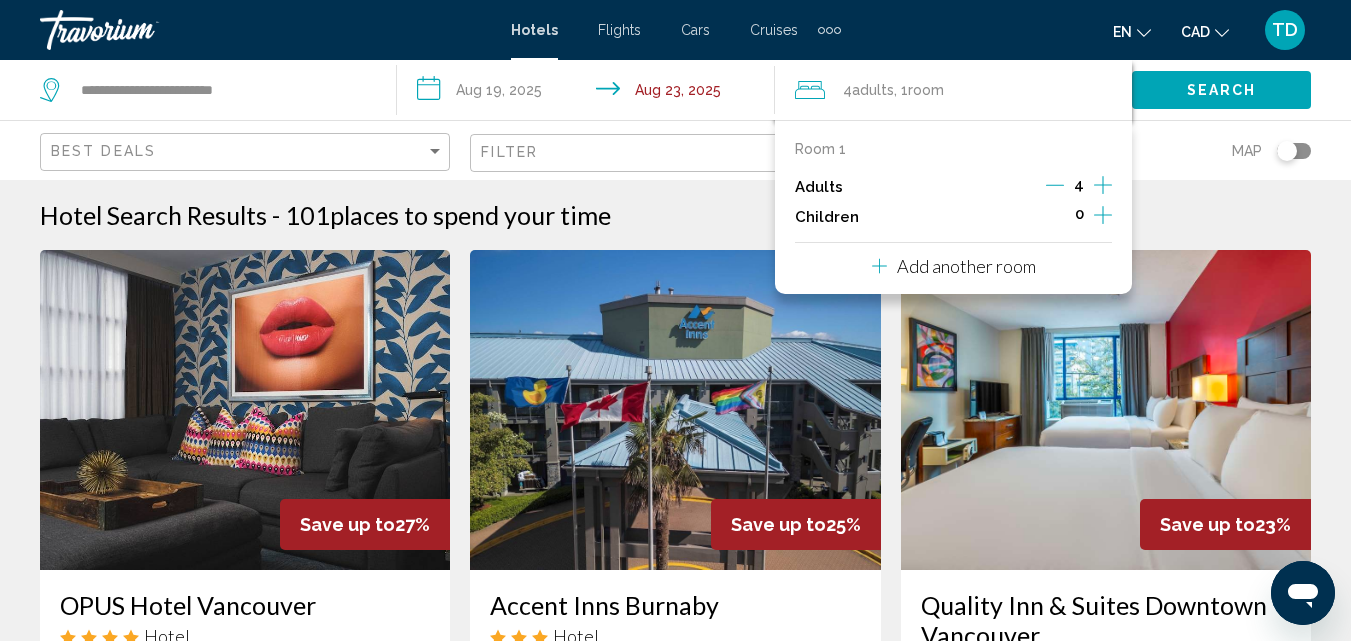 click at bounding box center (1055, 185) 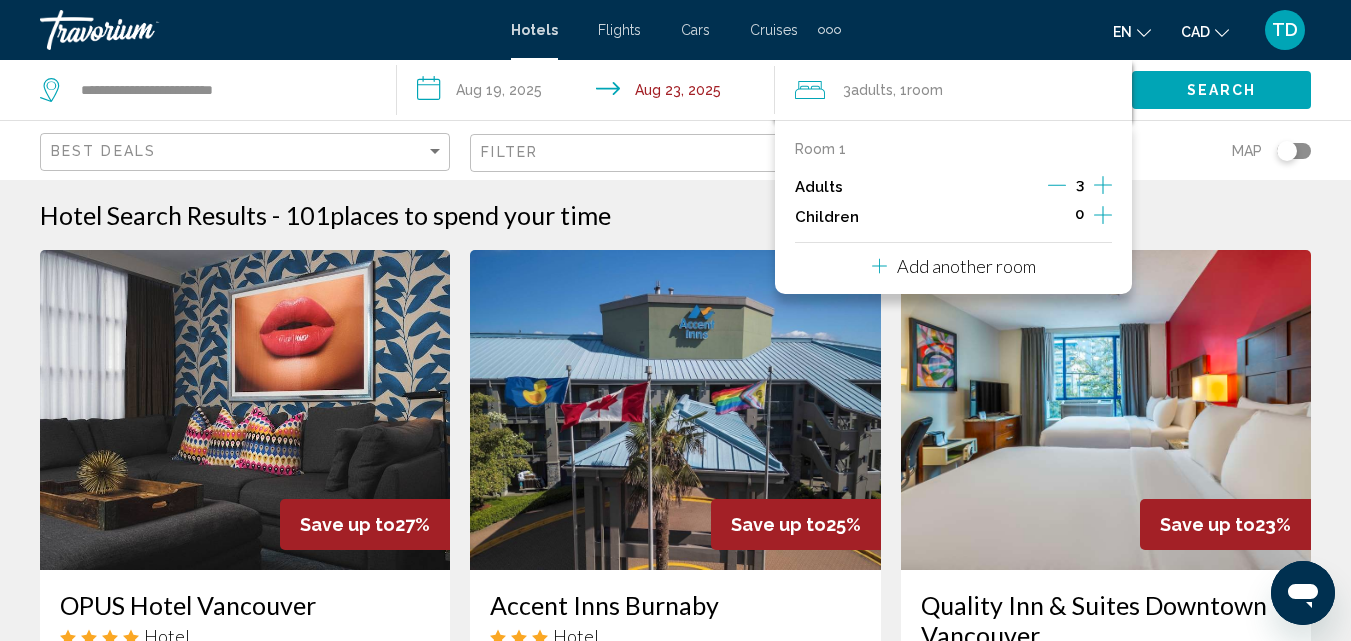 click at bounding box center [1057, 185] 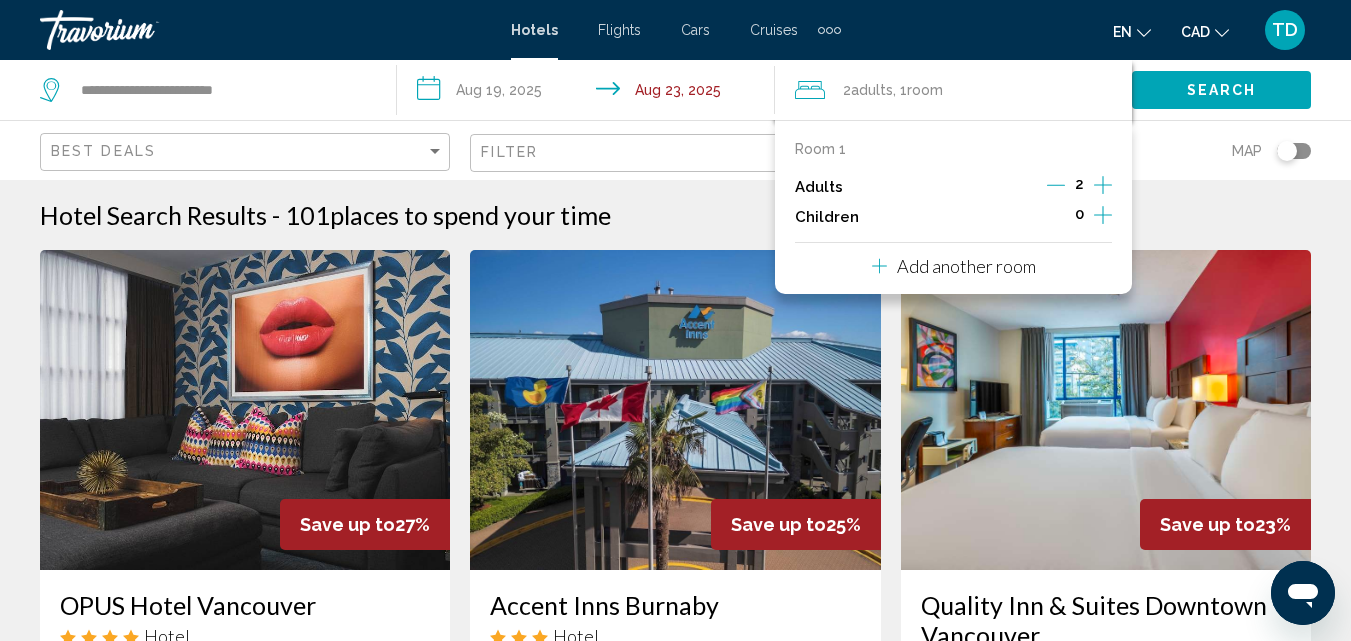 click on "Search" at bounding box center [1222, 91] 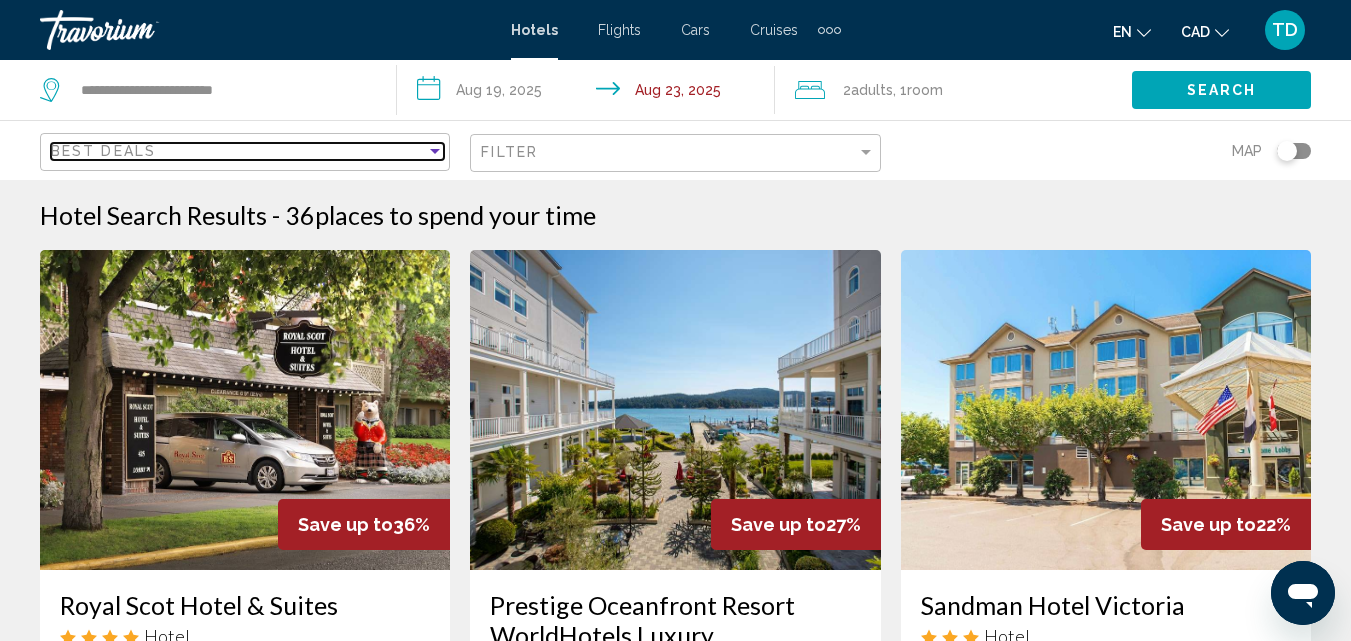 click at bounding box center (435, 151) 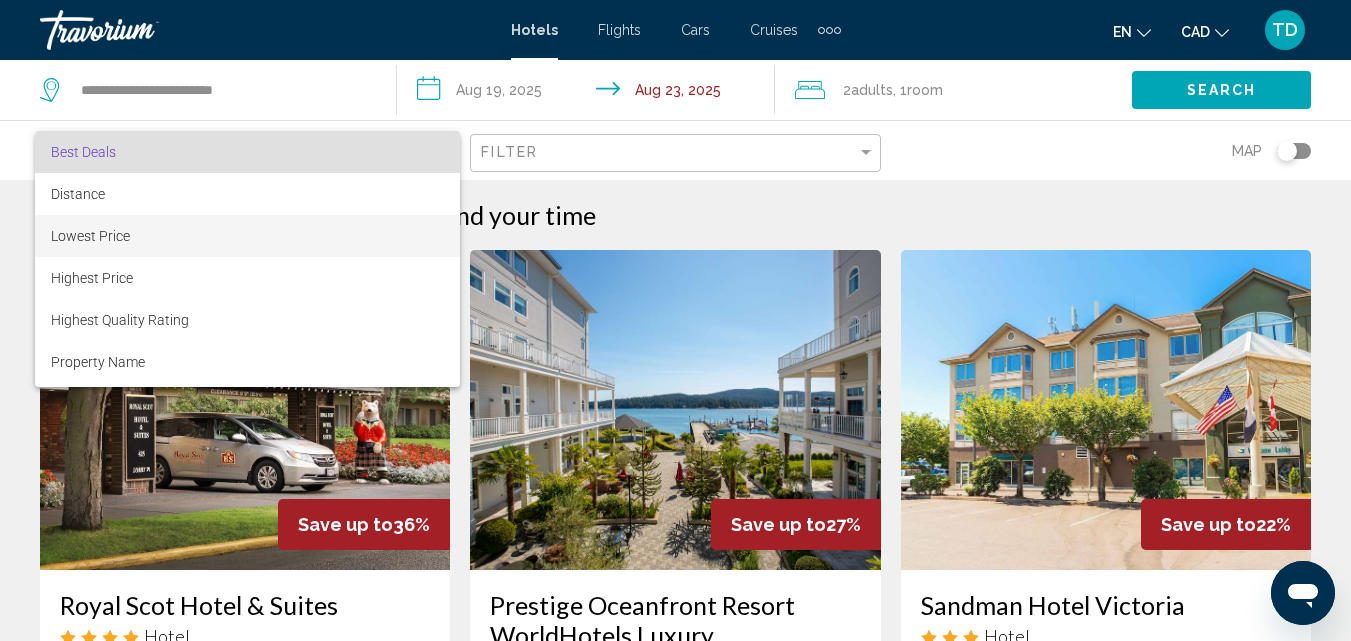 click on "Lowest Price" at bounding box center [247, 236] 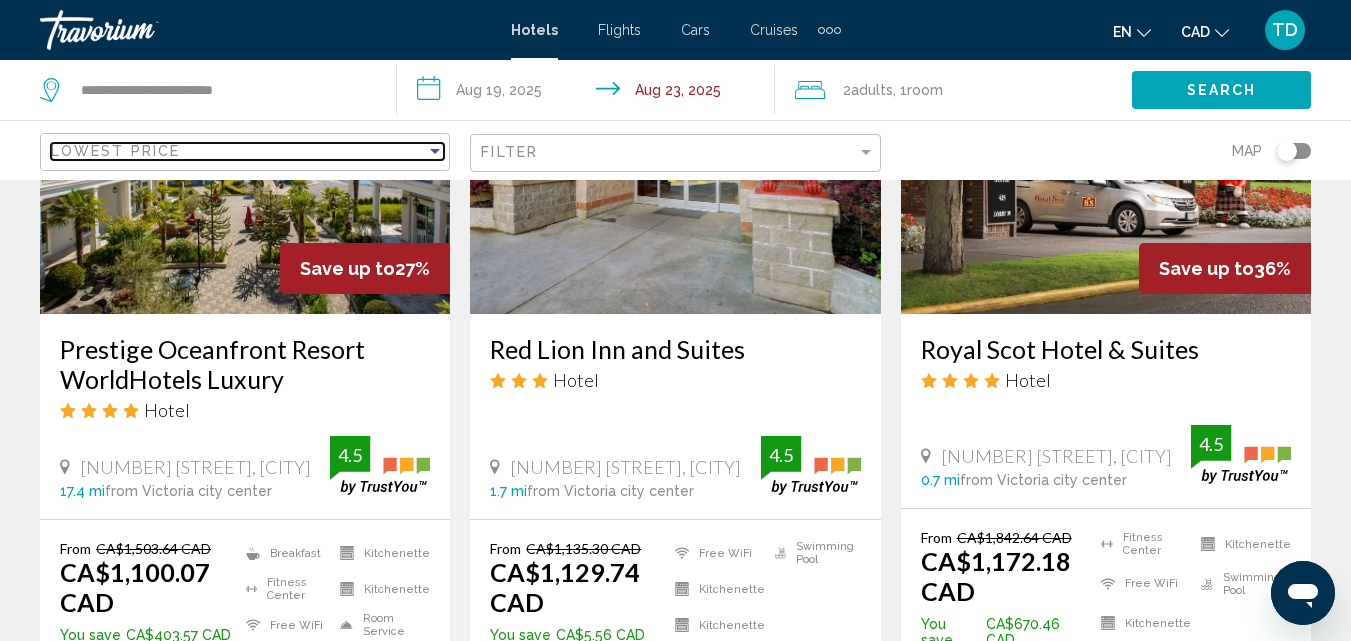 scroll, scrollTop: 1100, scrollLeft: 0, axis: vertical 